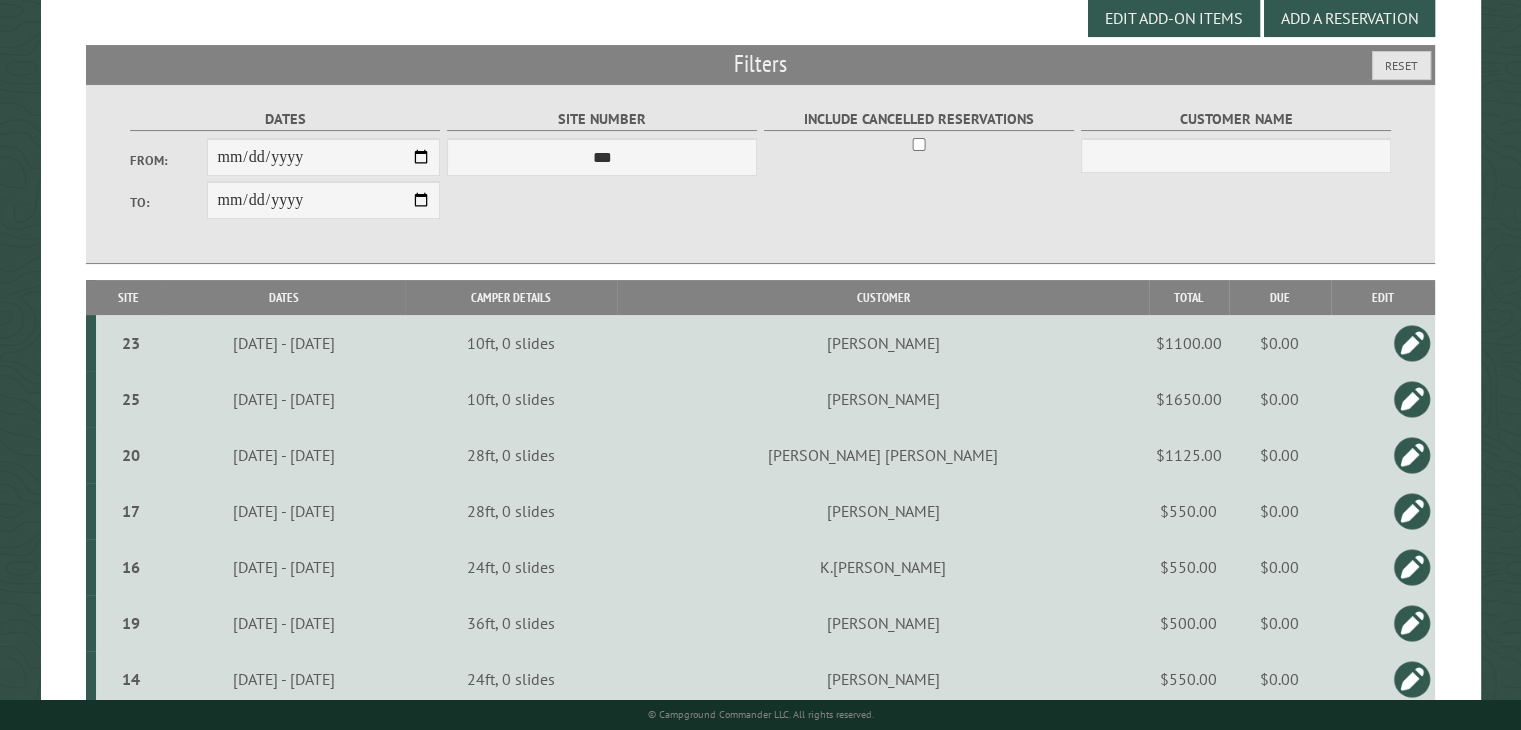 scroll, scrollTop: 200, scrollLeft: 0, axis: vertical 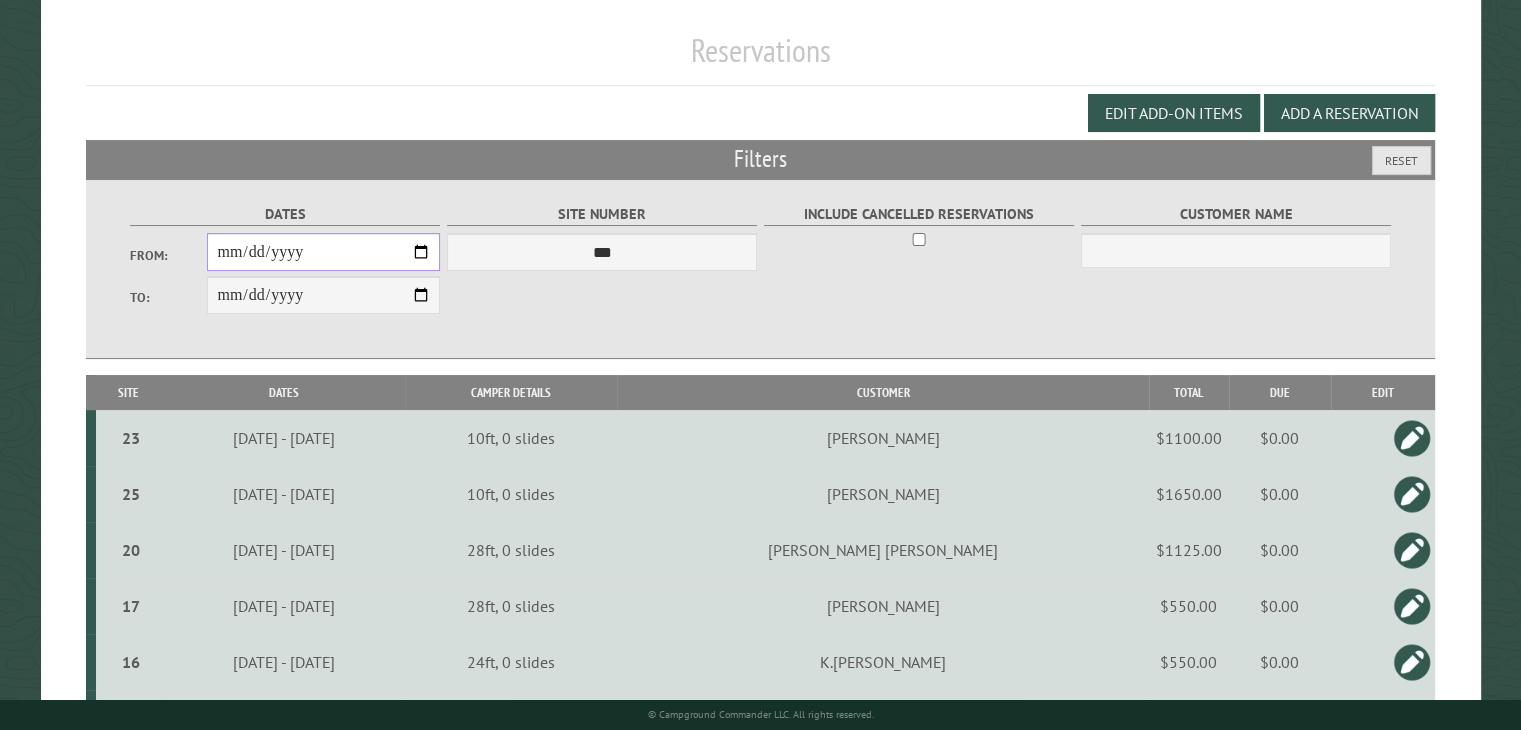 click on "**********" at bounding box center (323, 252) 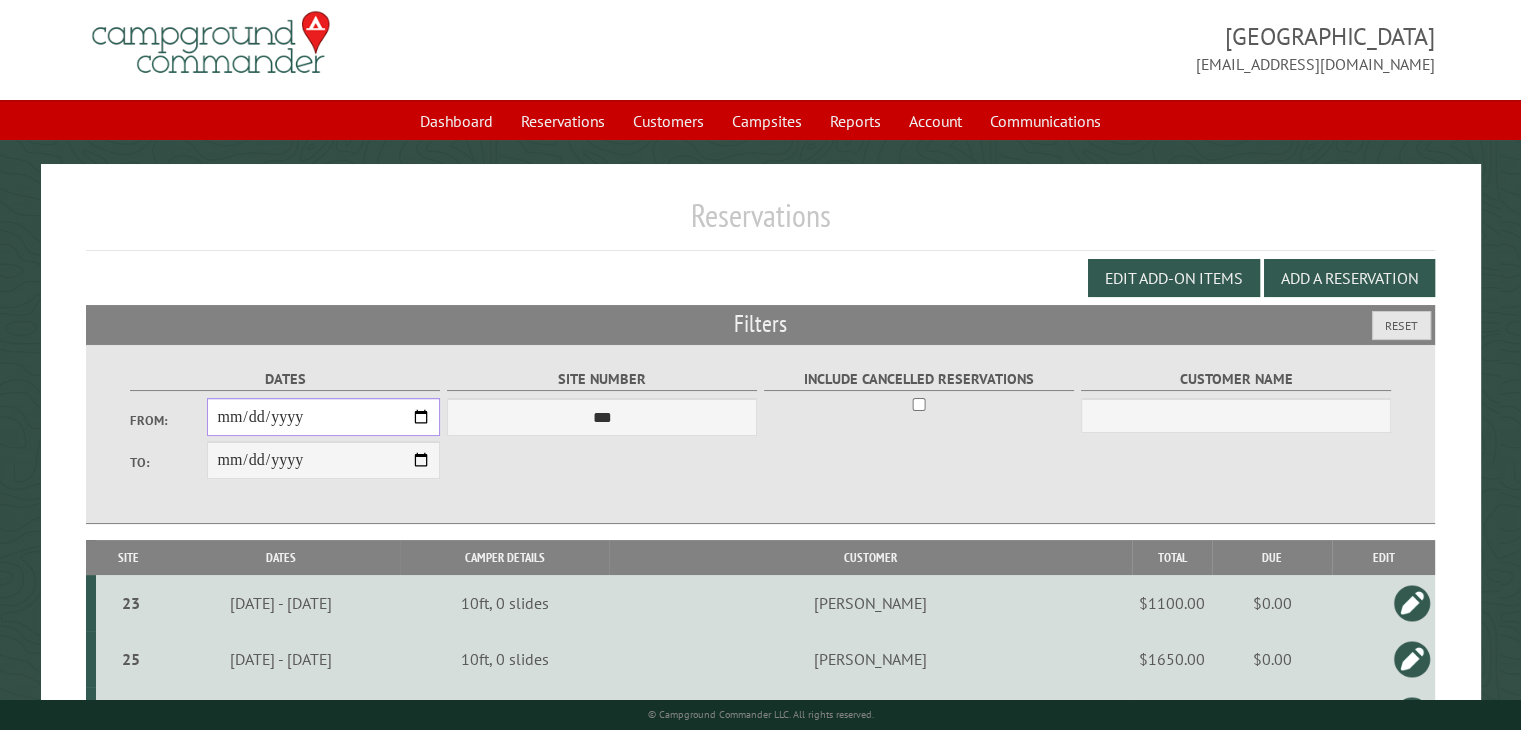 scroll, scrollTop: 0, scrollLeft: 0, axis: both 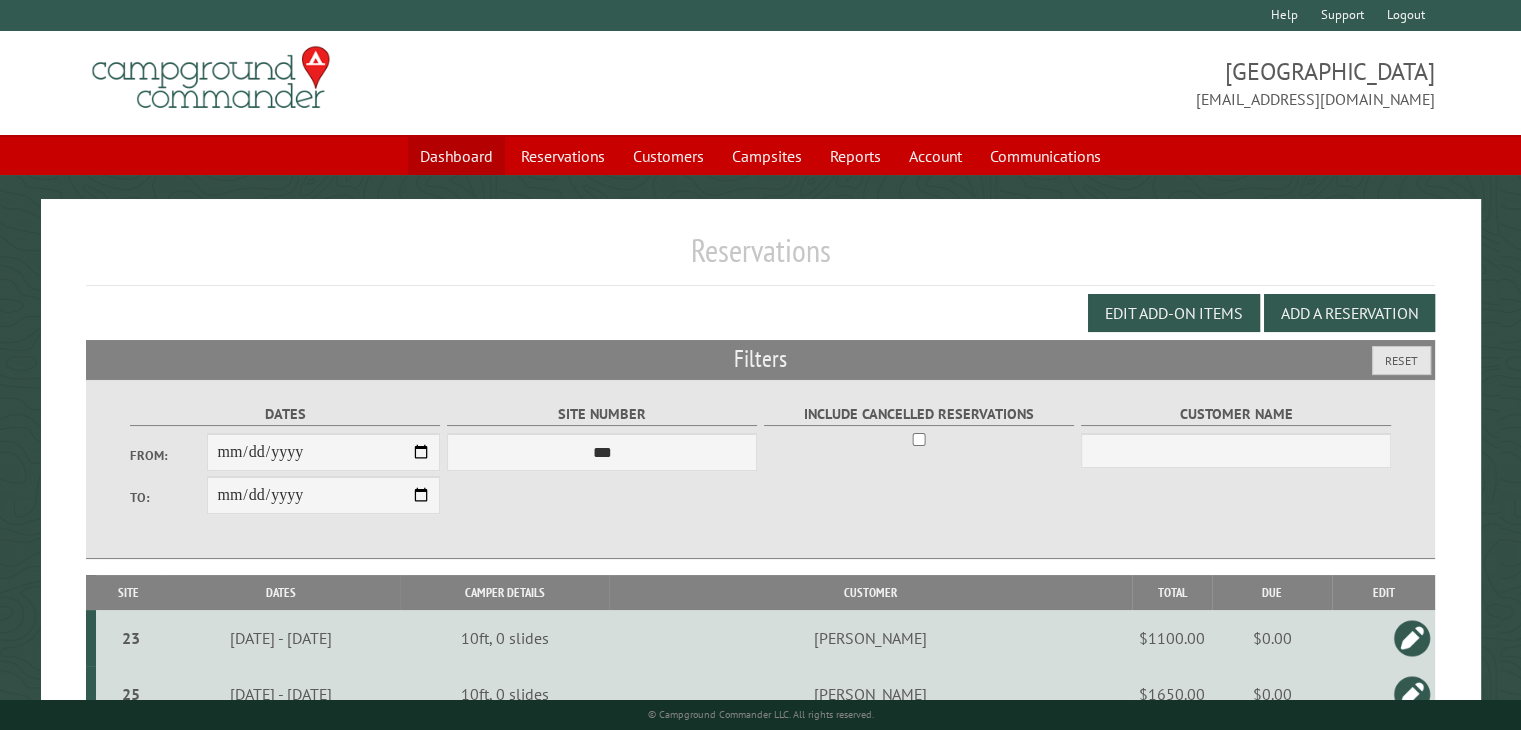 click on "Dashboard" at bounding box center (456, 156) 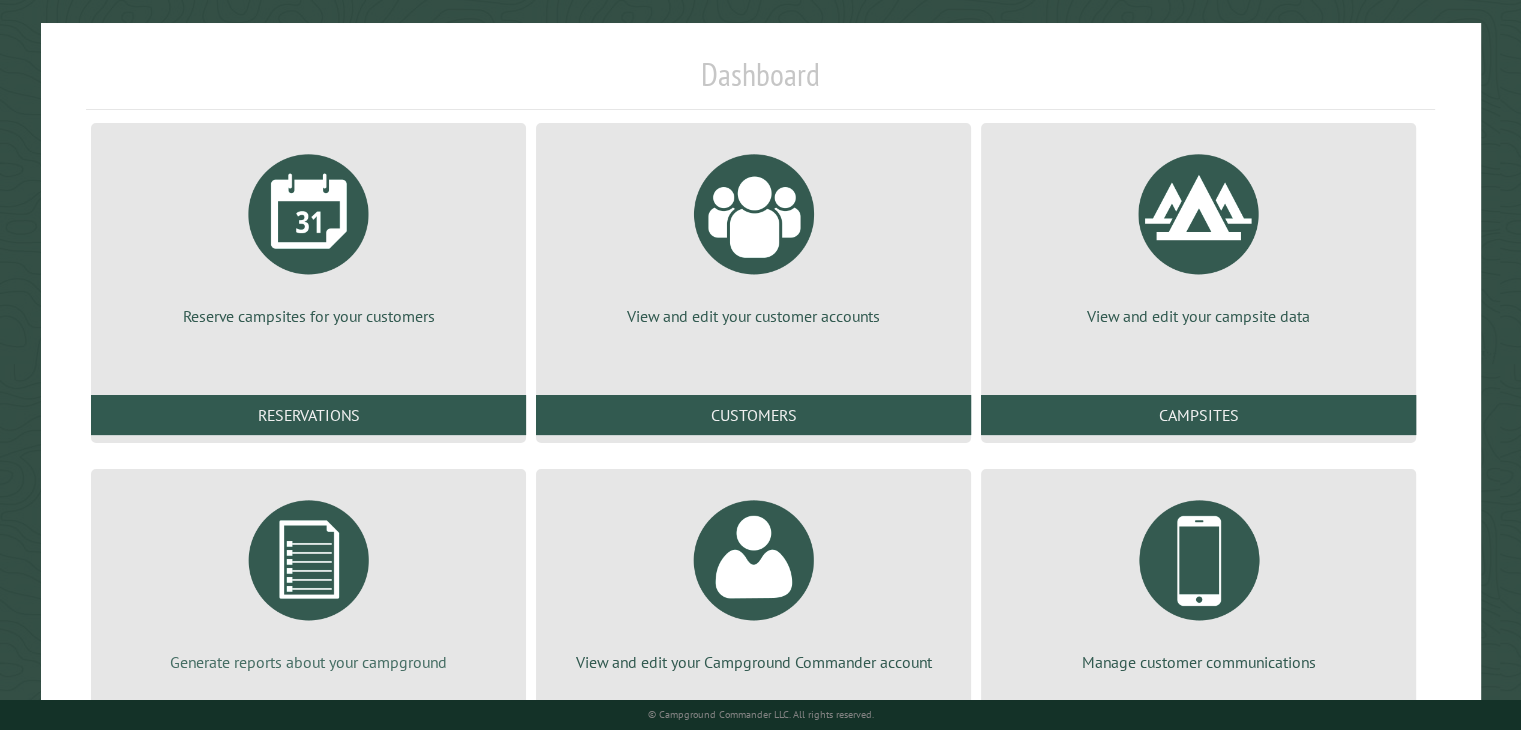 scroll, scrollTop: 272, scrollLeft: 0, axis: vertical 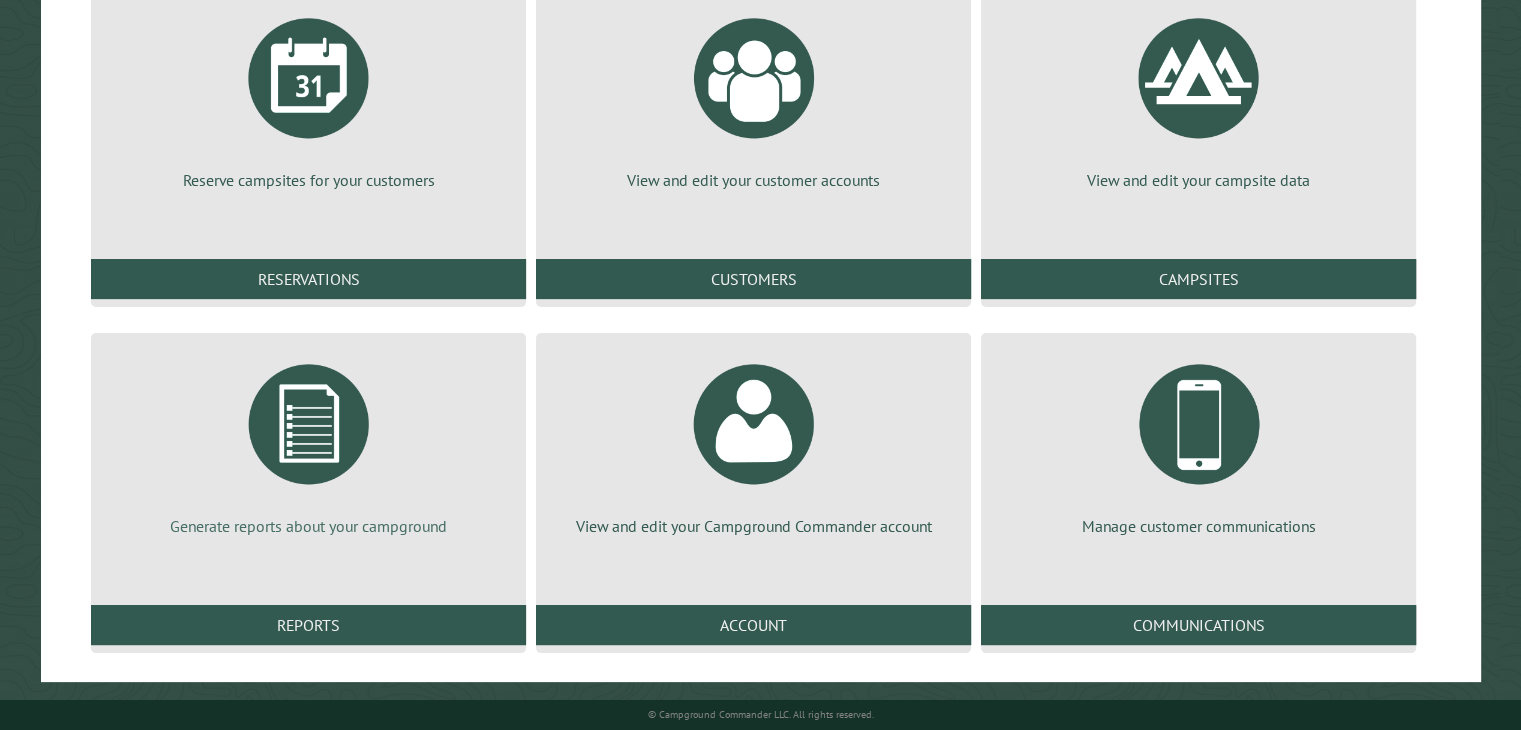 click at bounding box center [309, 424] 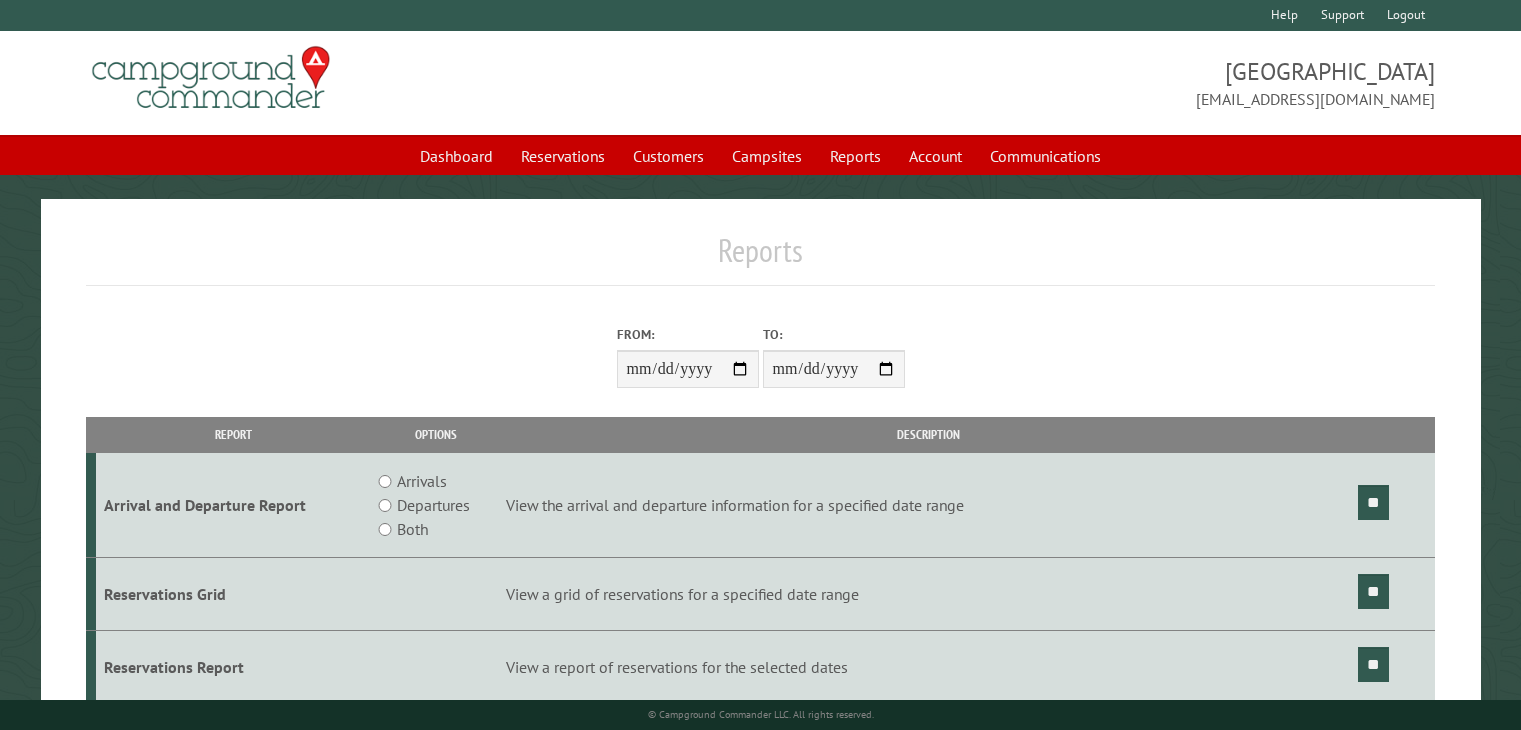 scroll, scrollTop: 0, scrollLeft: 0, axis: both 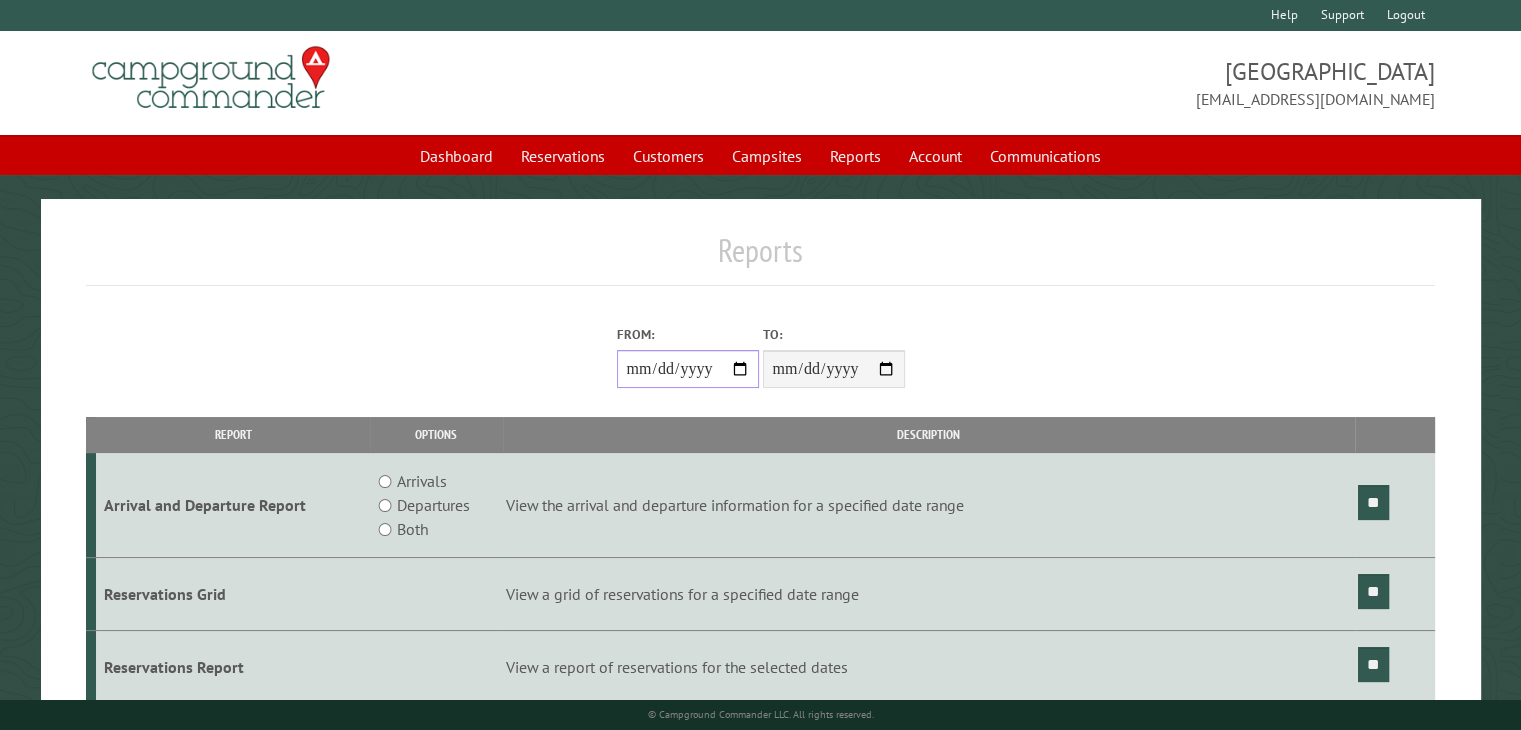 click on "From:" at bounding box center [688, 369] 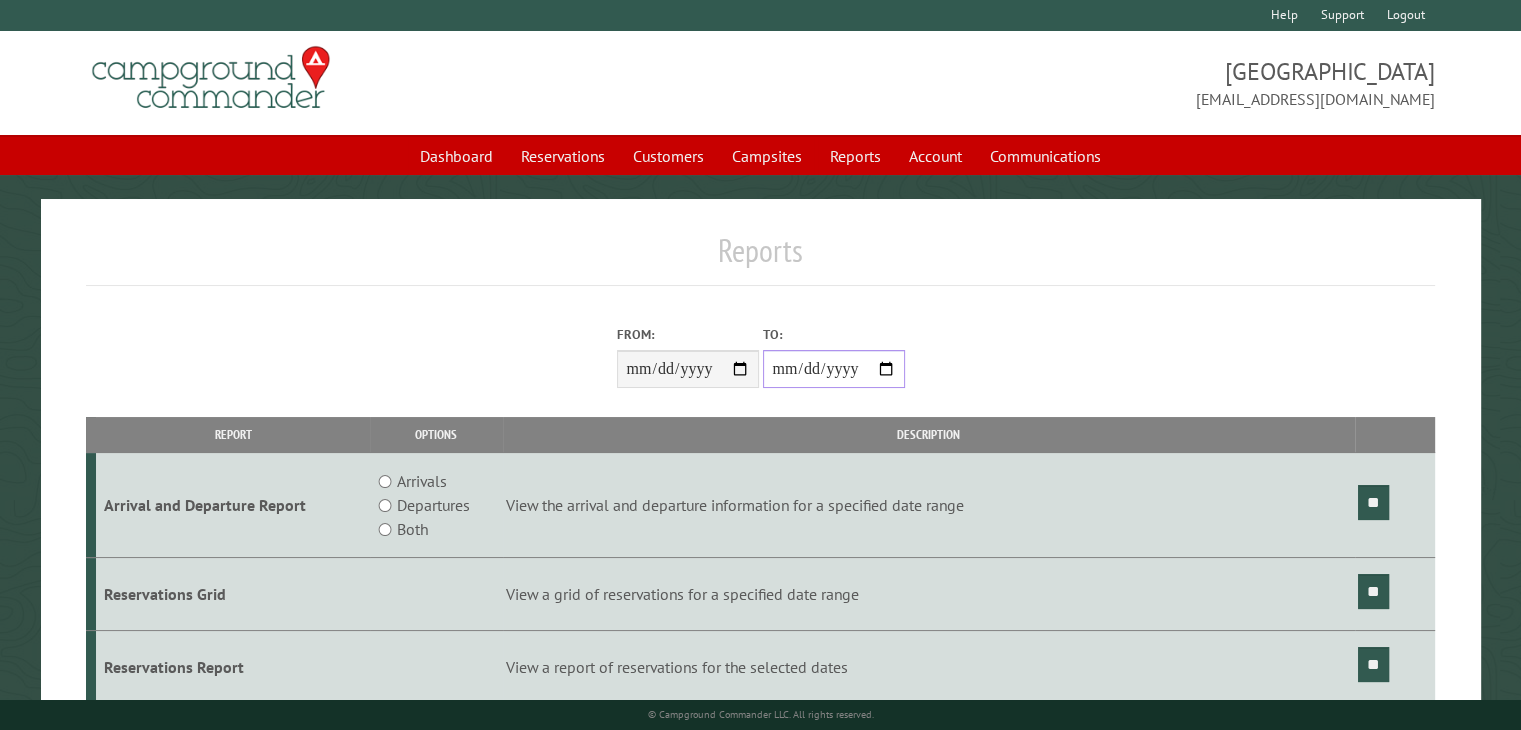 click on "**********" at bounding box center (834, 369) 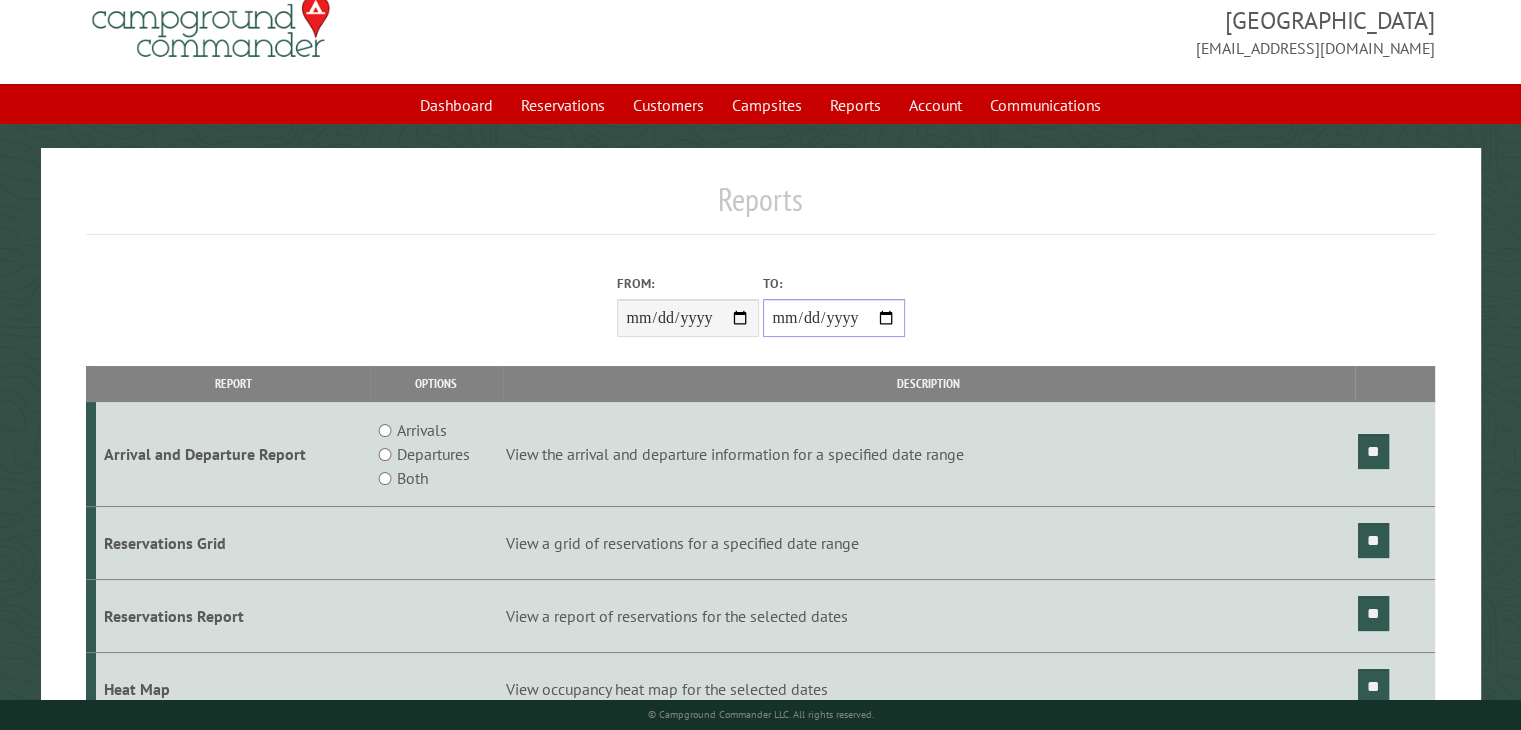 scroll, scrollTop: 100, scrollLeft: 0, axis: vertical 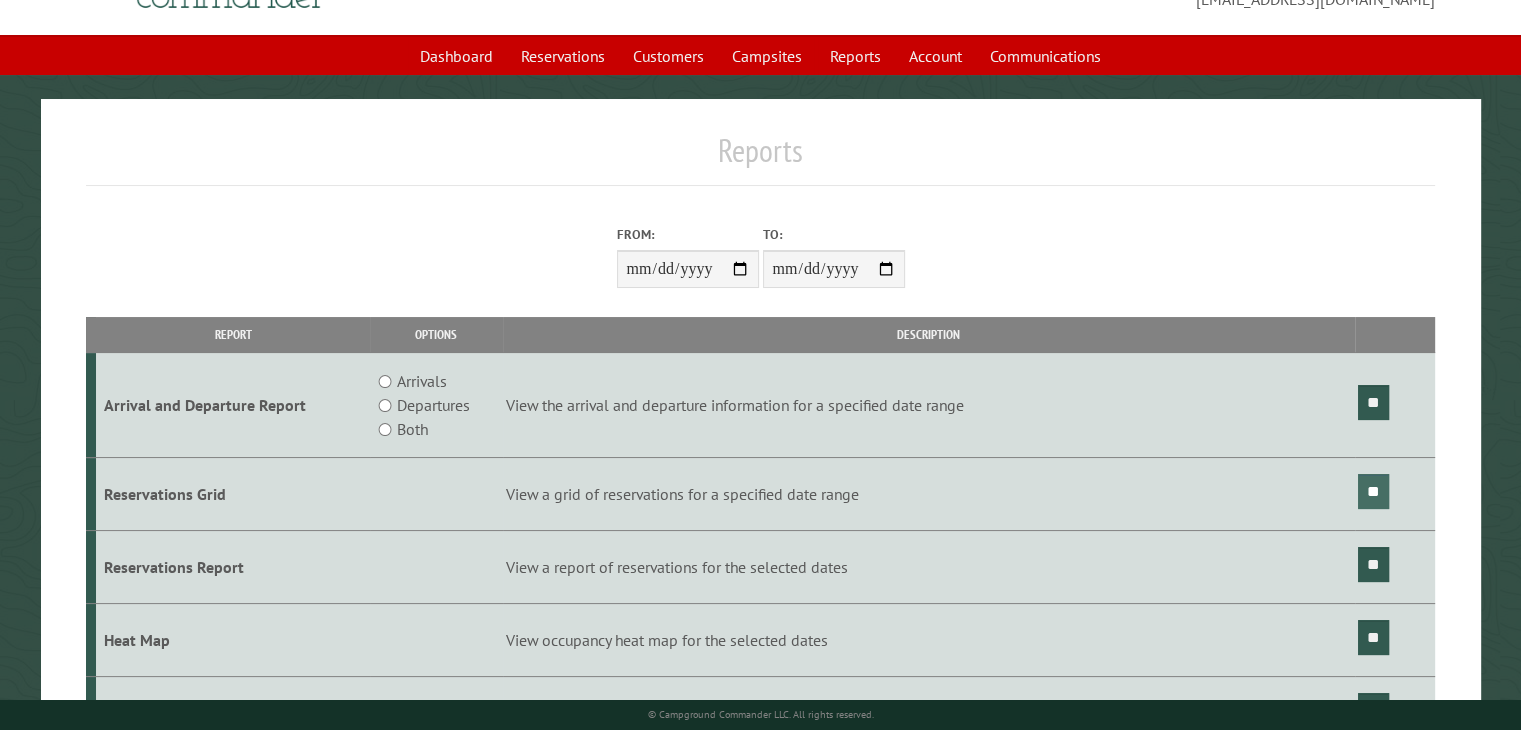 click on "**" at bounding box center [1373, 491] 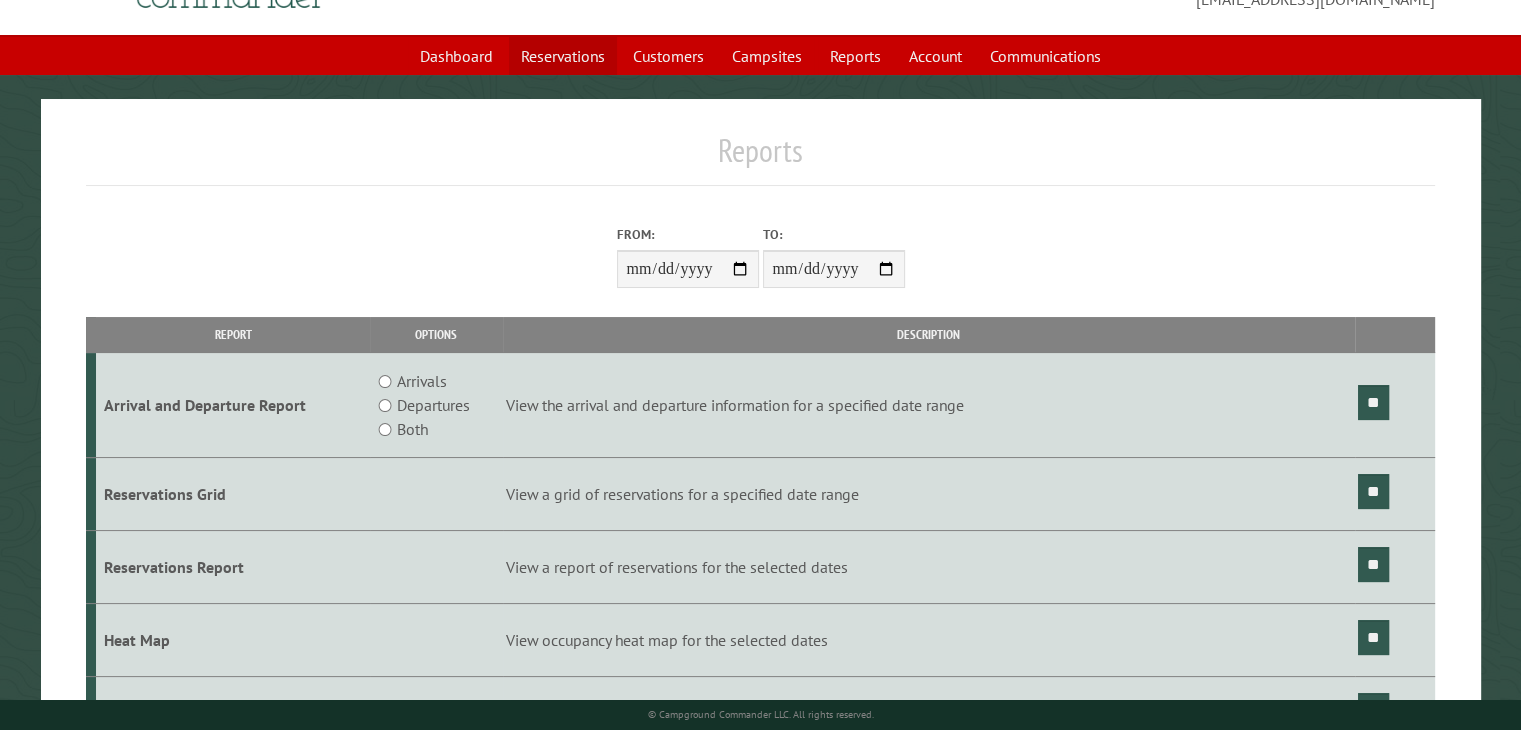click on "Reservations" at bounding box center [563, 56] 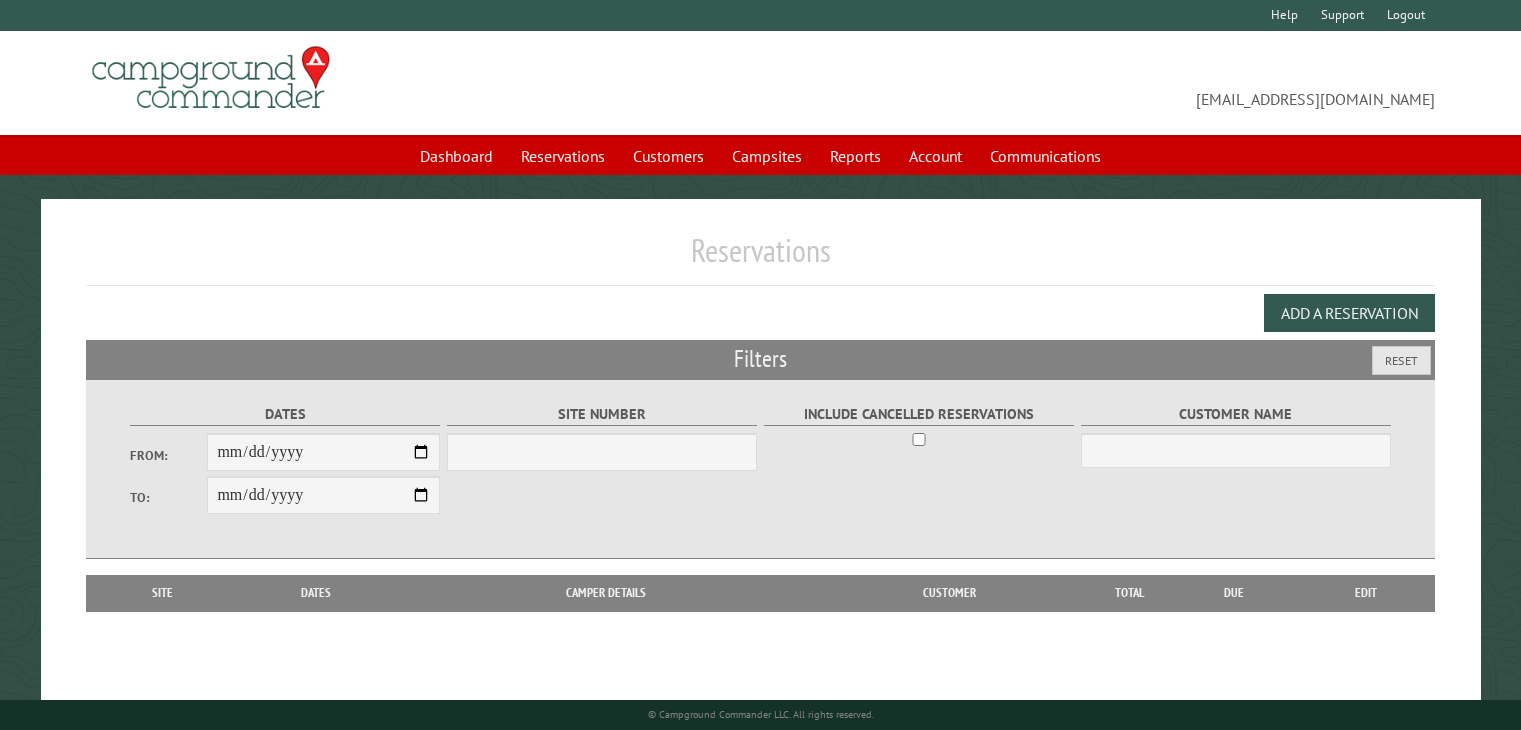 scroll, scrollTop: 0, scrollLeft: 0, axis: both 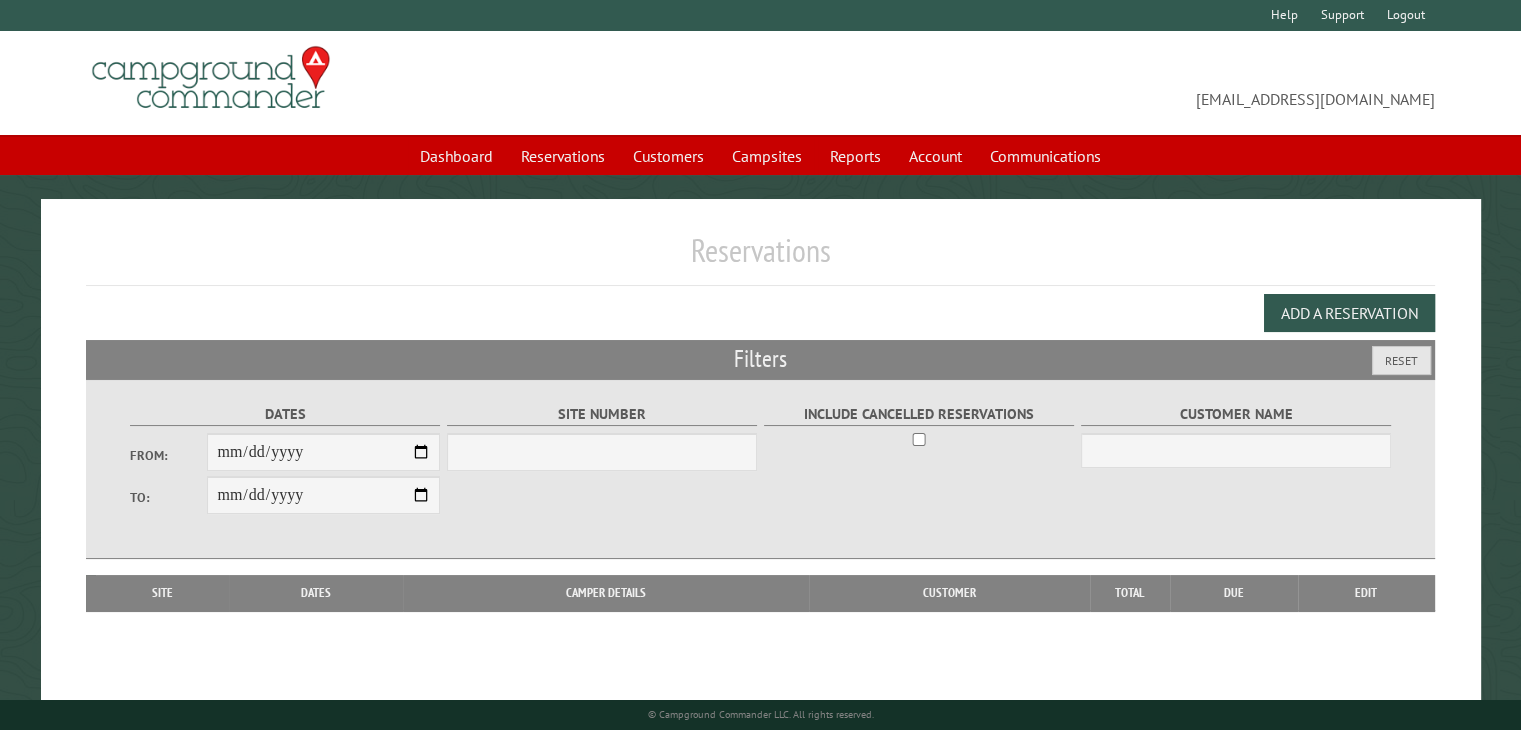 select on "***" 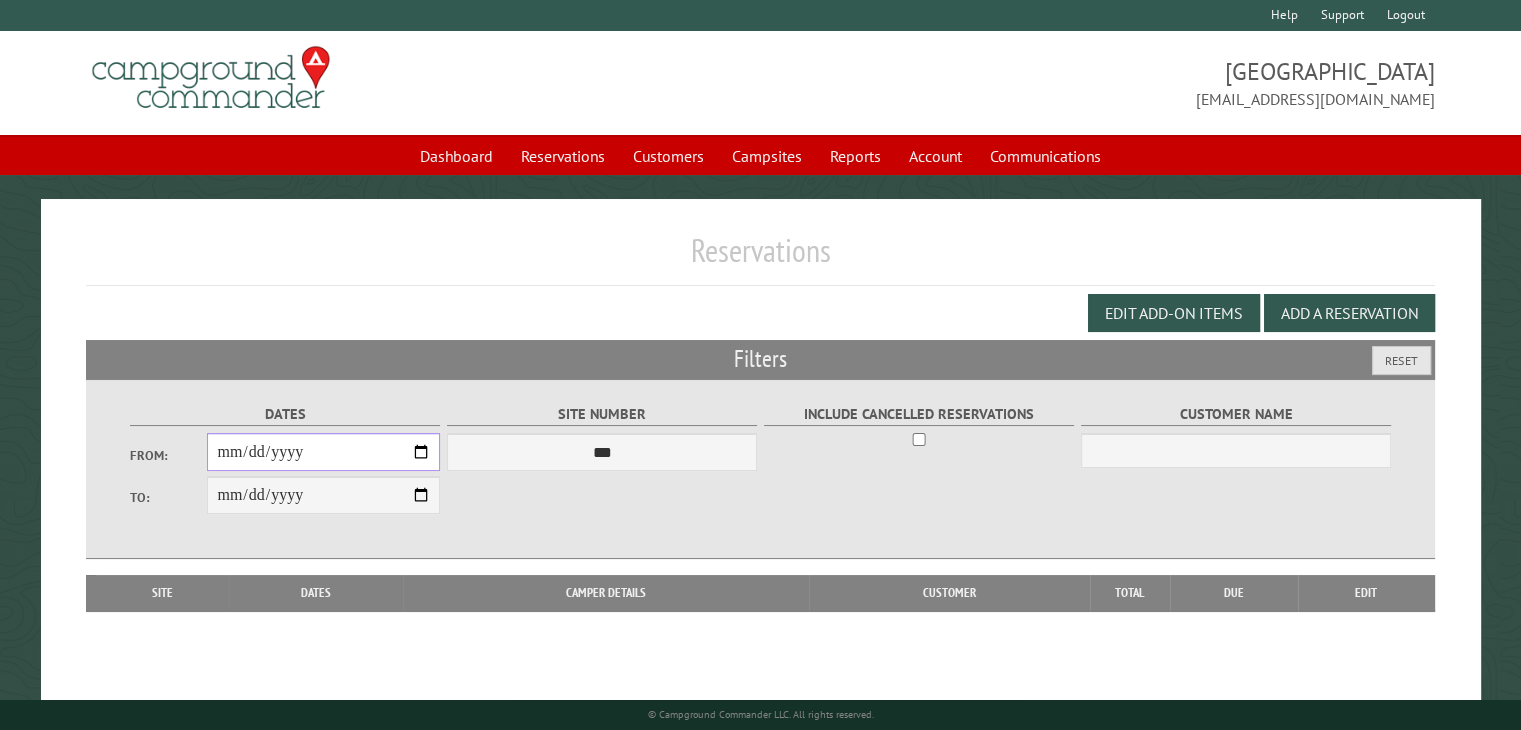 click on "From:" at bounding box center (323, 452) 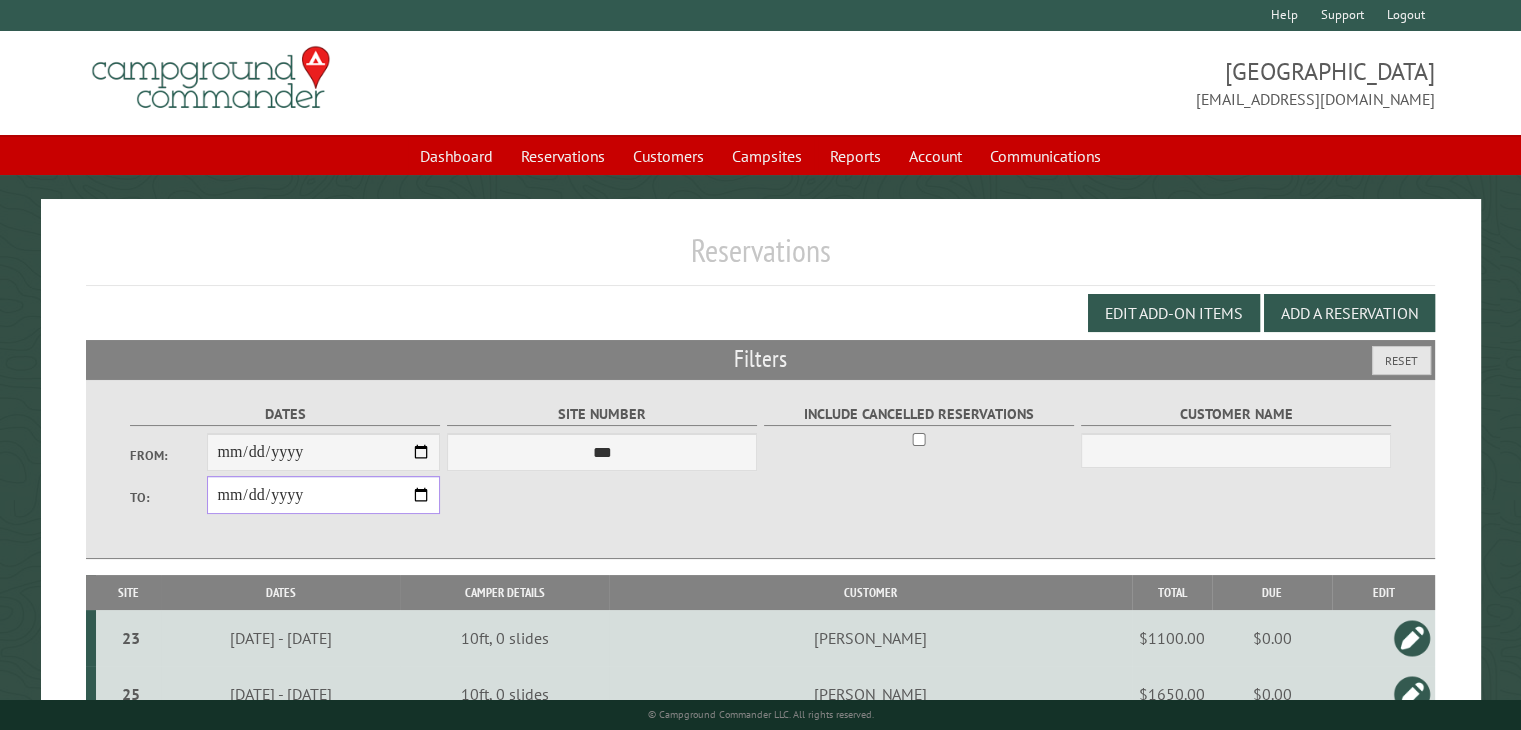 click on "**********" at bounding box center (323, 495) 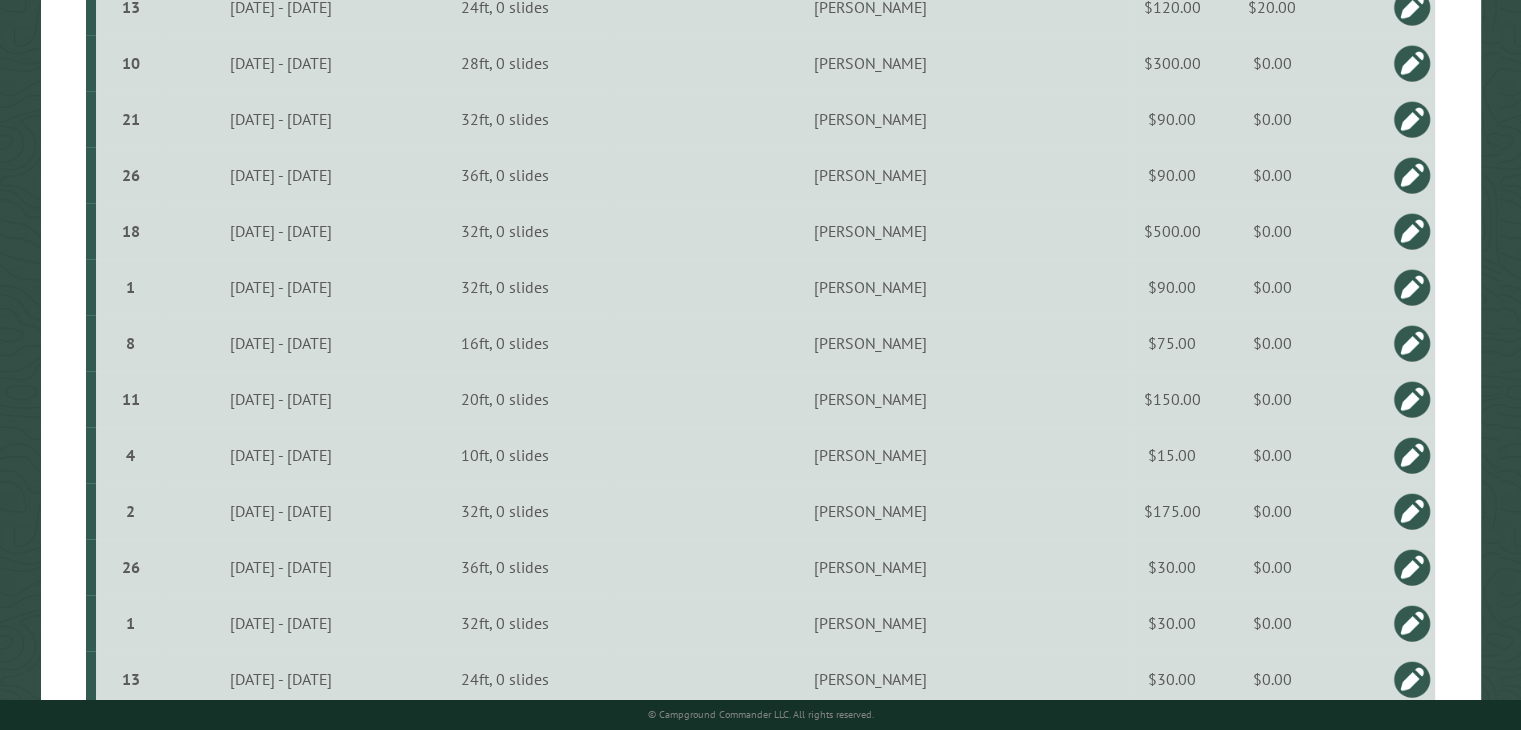 scroll, scrollTop: 1500, scrollLeft: 0, axis: vertical 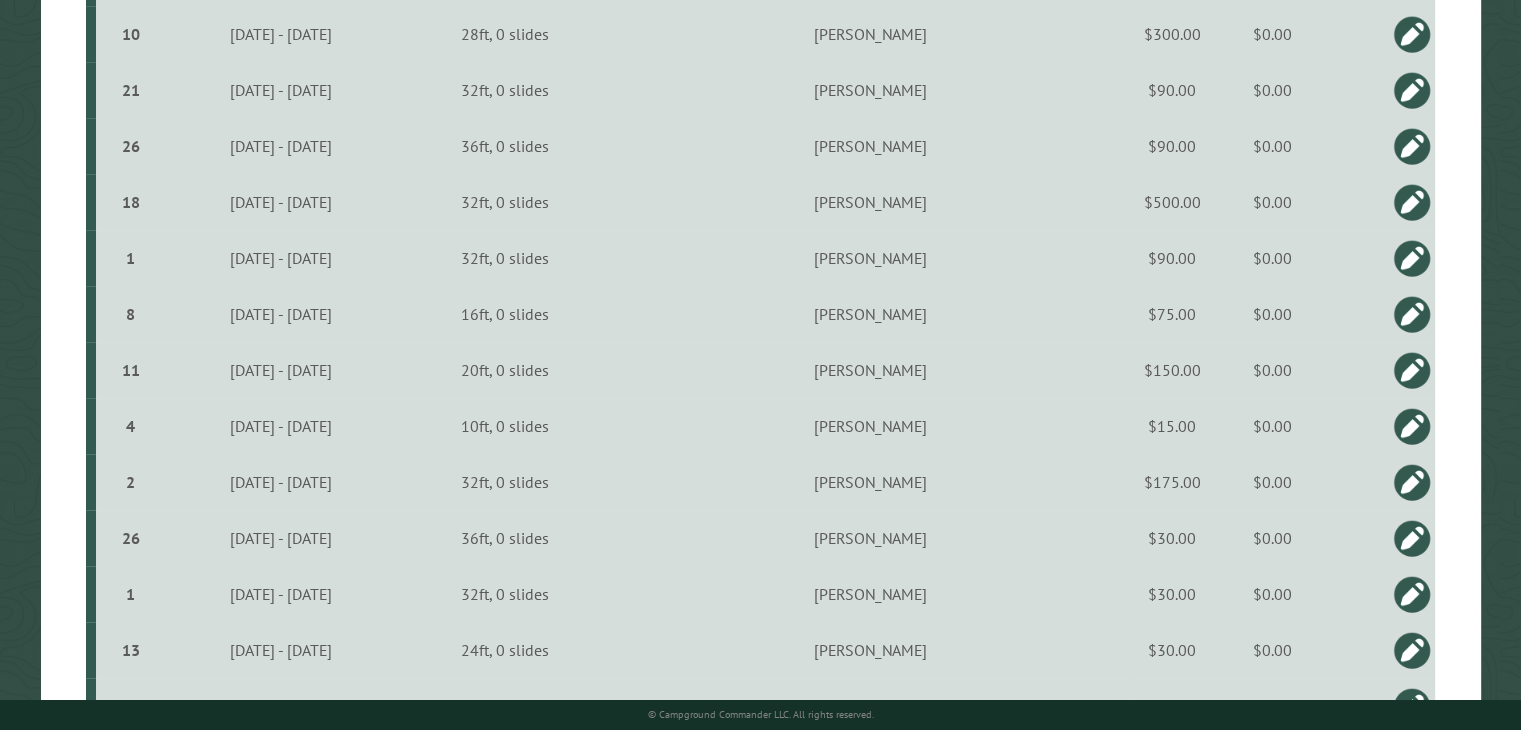 click at bounding box center [1412, 482] 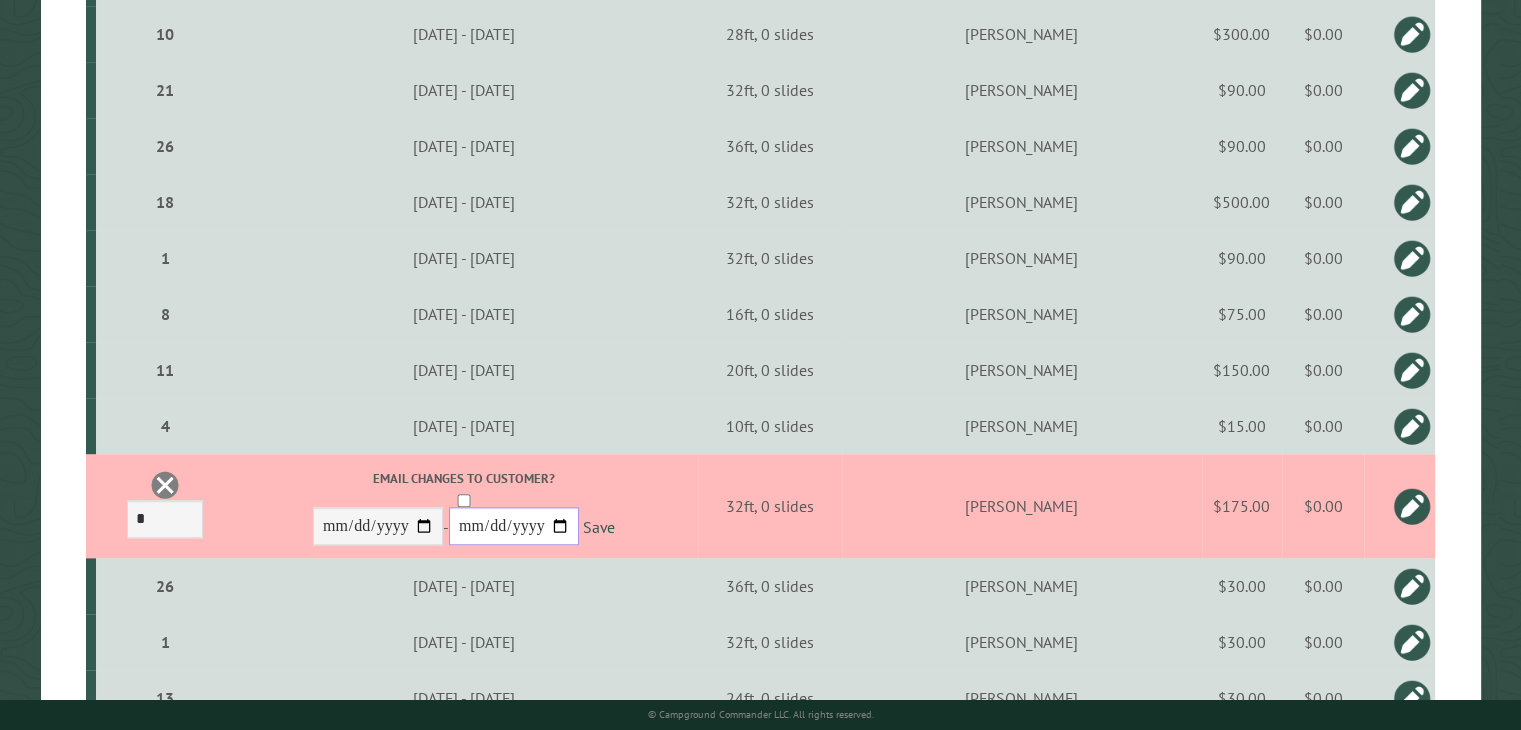 click on "**********" at bounding box center [514, 526] 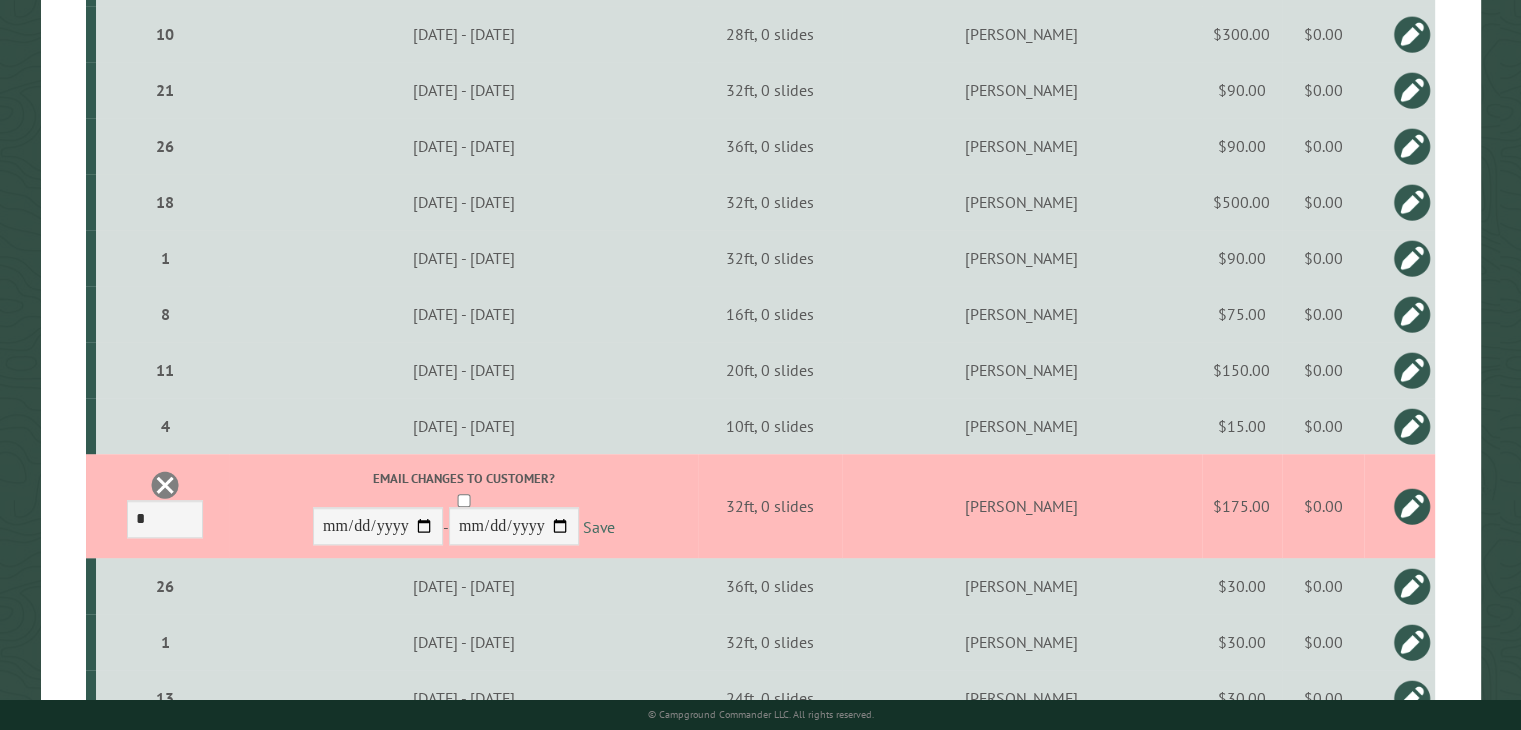 click on "Save" at bounding box center [599, 527] 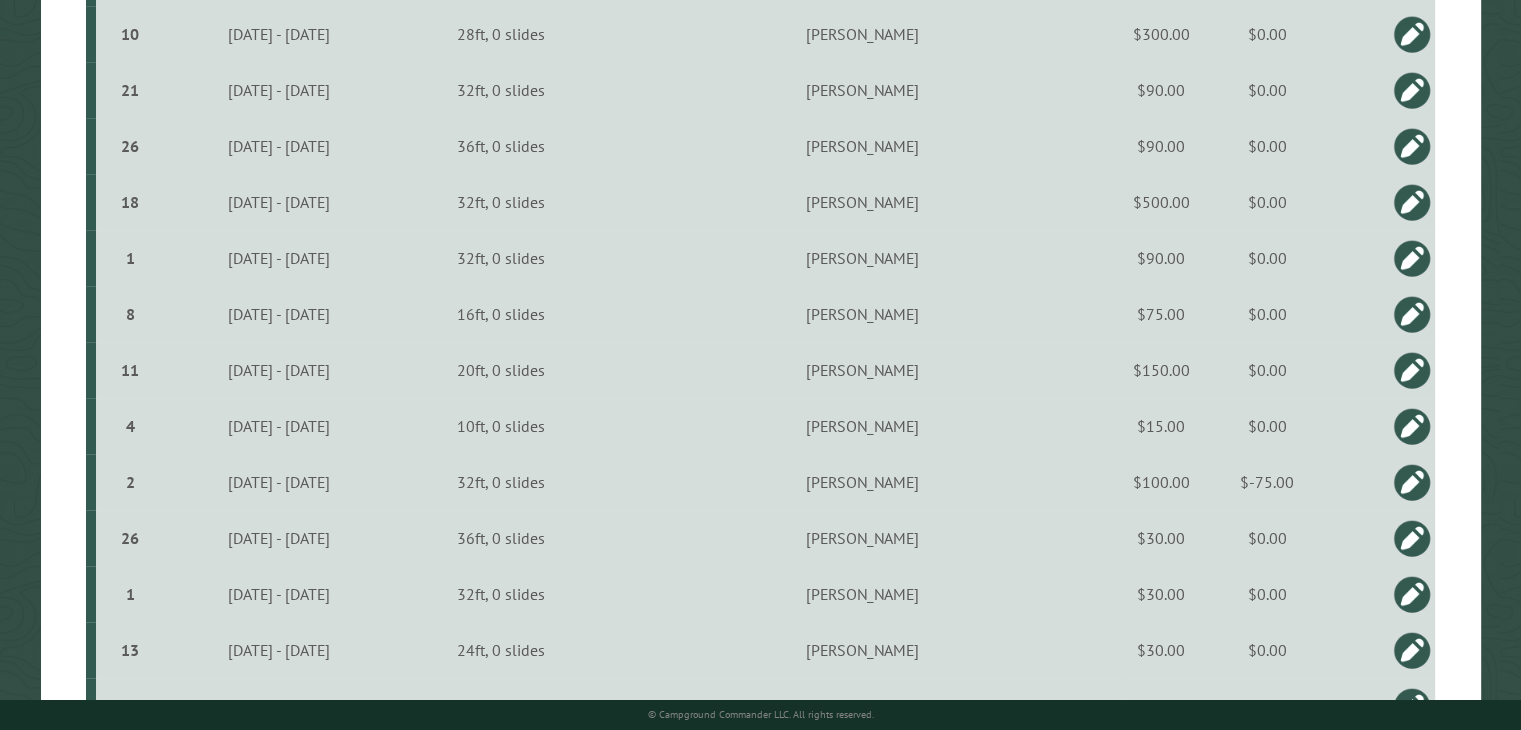 click at bounding box center [1412, 482] 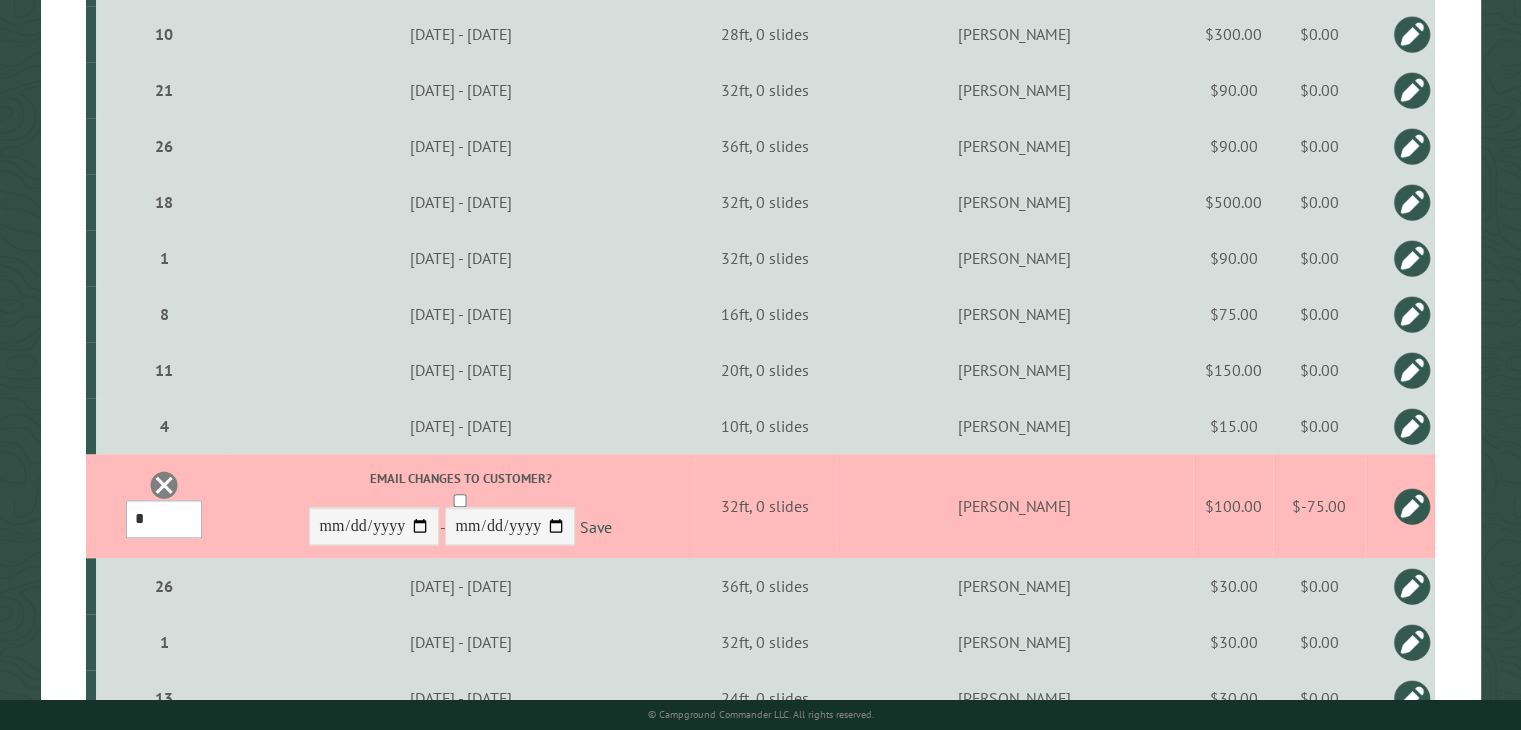 click on "*** * * * * * * * * * ** ** ** ** ** ** ** ** ** ** ** ** ** ** ** ** **" at bounding box center (164, 519) 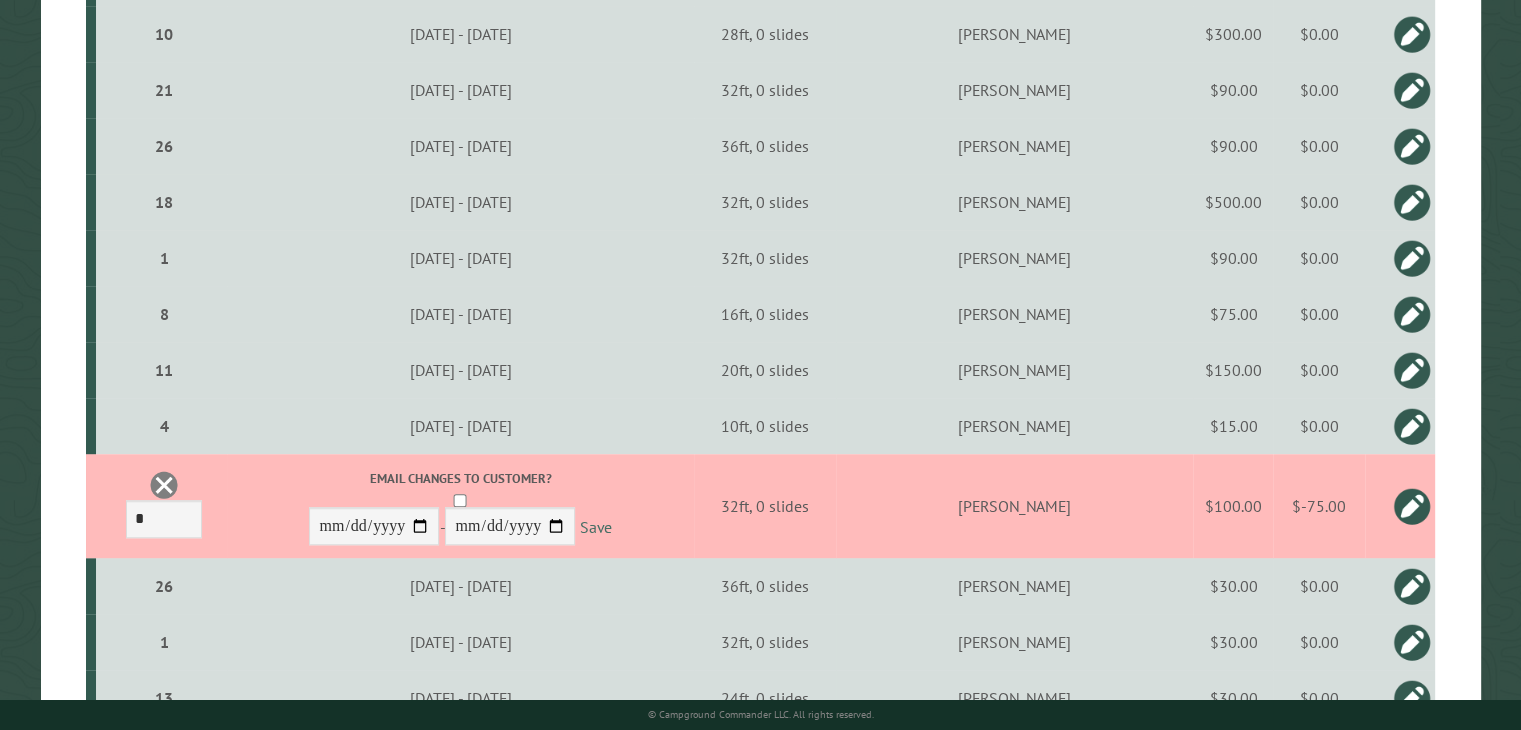 click on "Save" at bounding box center [595, 527] 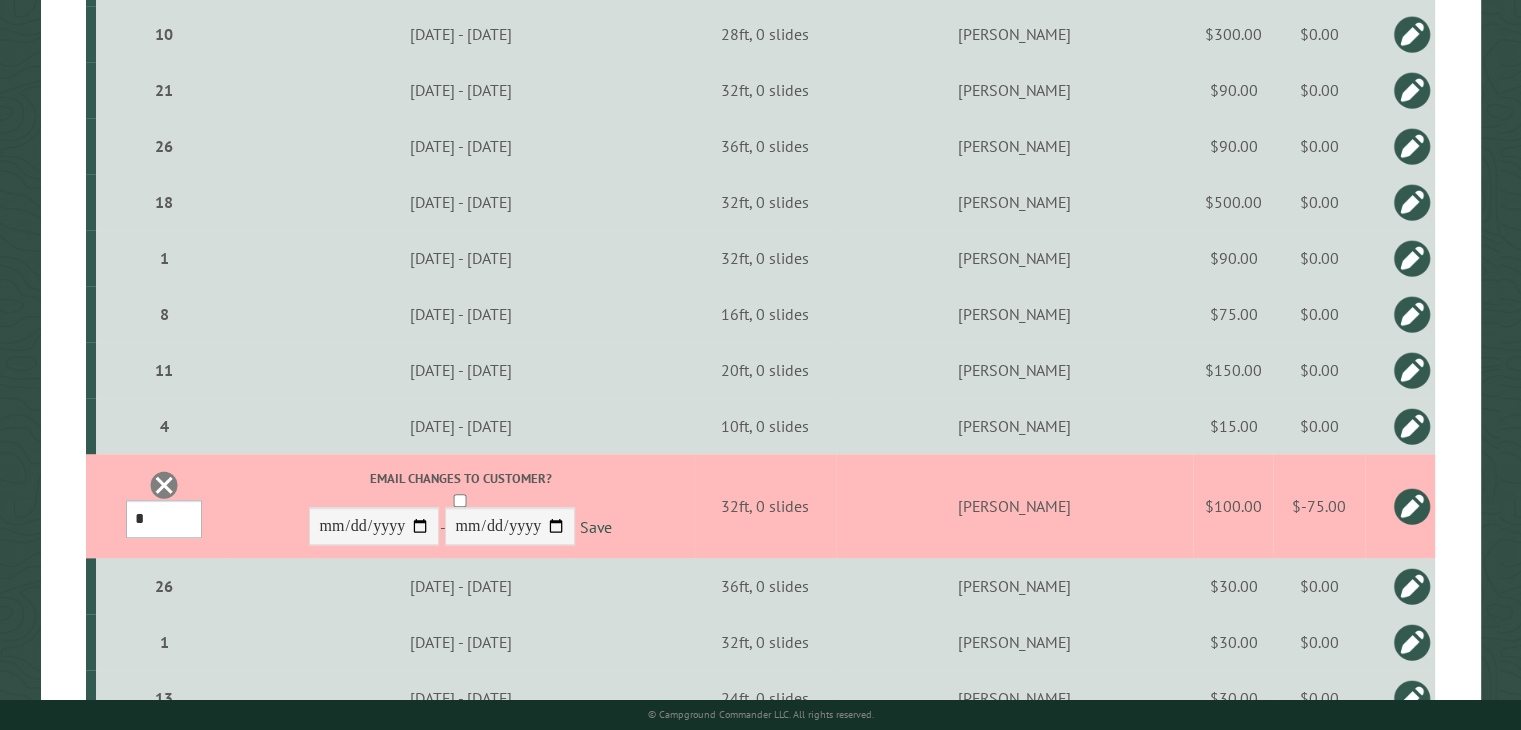 click on "*** * * * * * * * * * ** ** ** ** ** ** ** ** ** ** ** ** ** ** ** ** **" at bounding box center [164, 519] 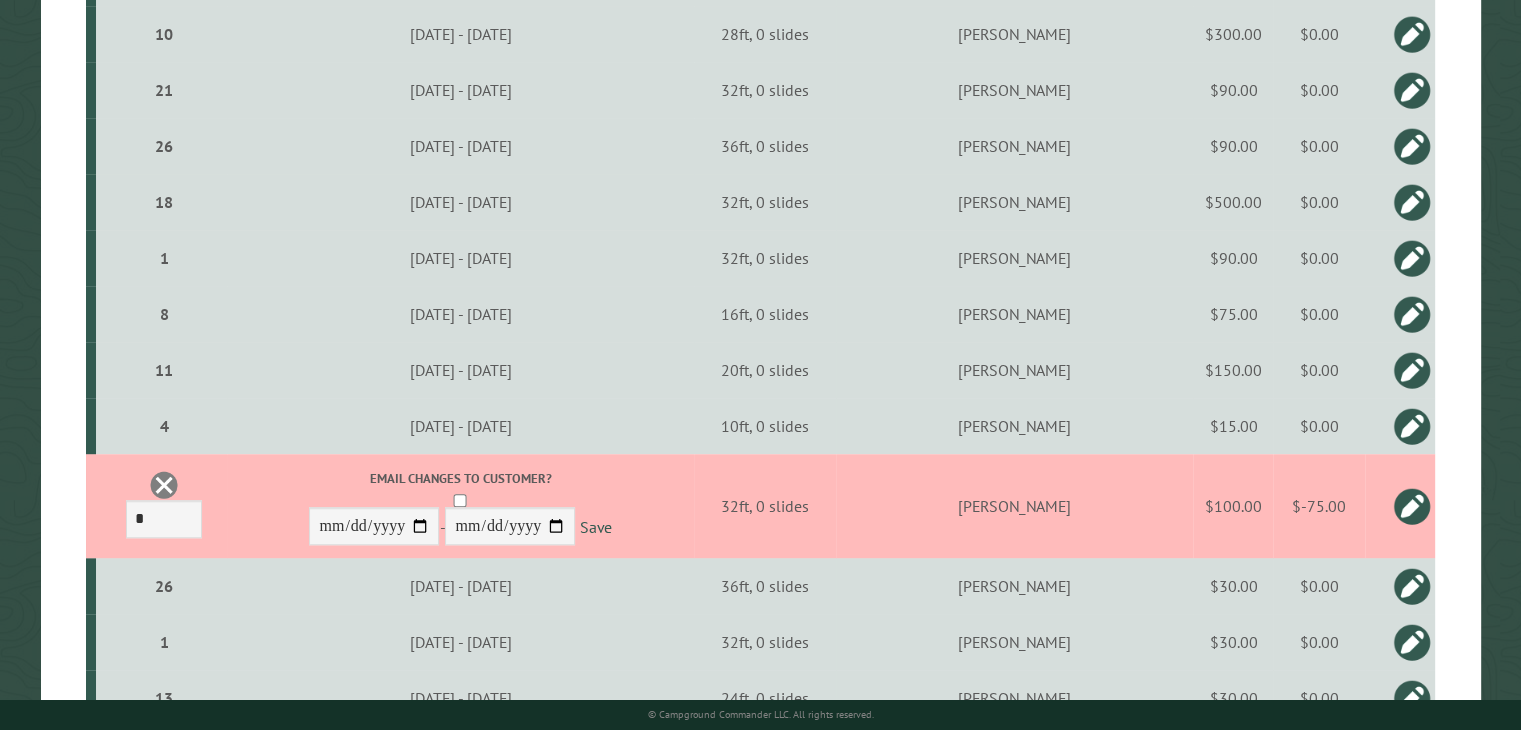 click on "2
Campsite
*** * * * * * * * * * ** ** ** ** ** ** ** ** ** ** ** ** ** ** ** ** **" at bounding box center (161, 506) 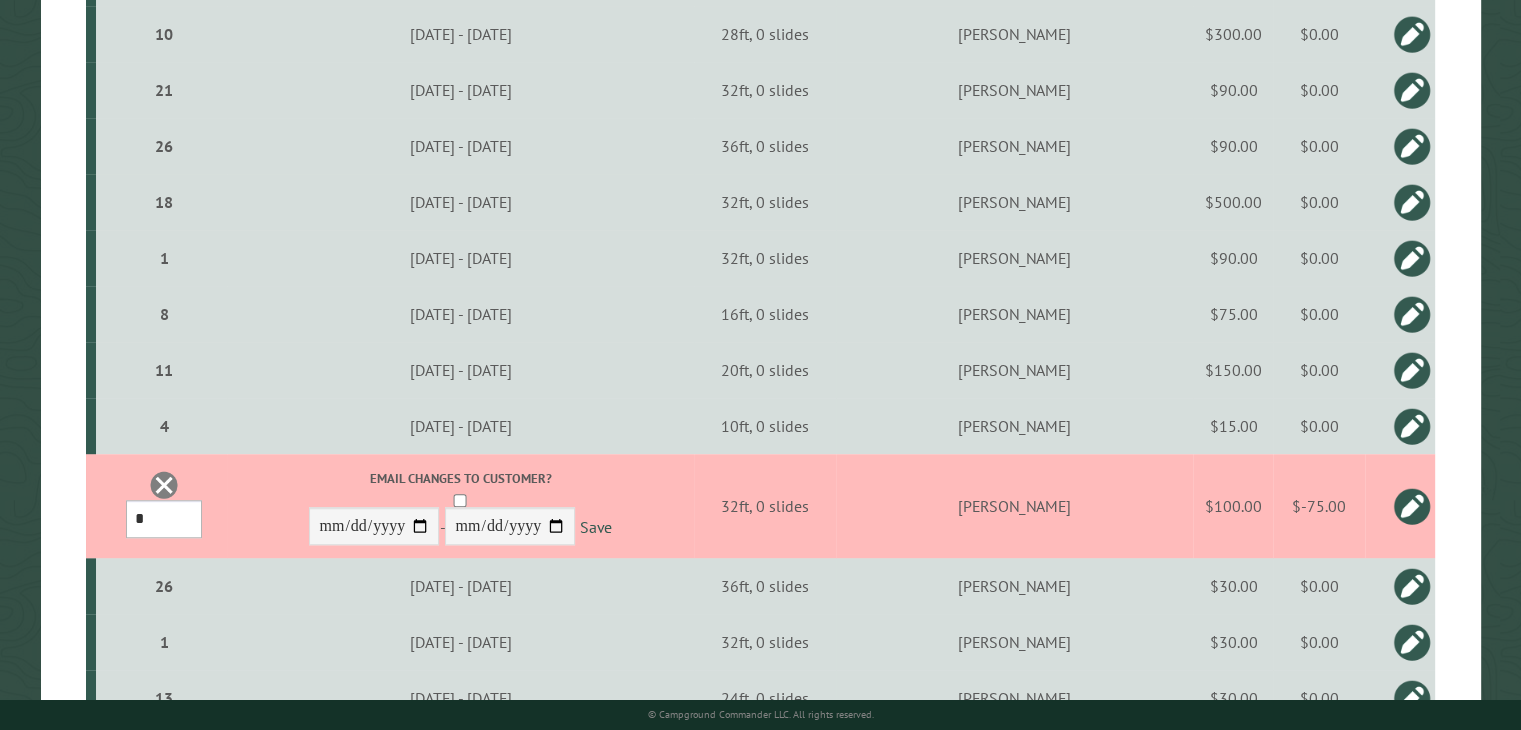 click on "*** * * * * * * * * * ** ** ** ** ** ** ** ** ** ** ** ** ** ** ** ** **" at bounding box center (164, 519) 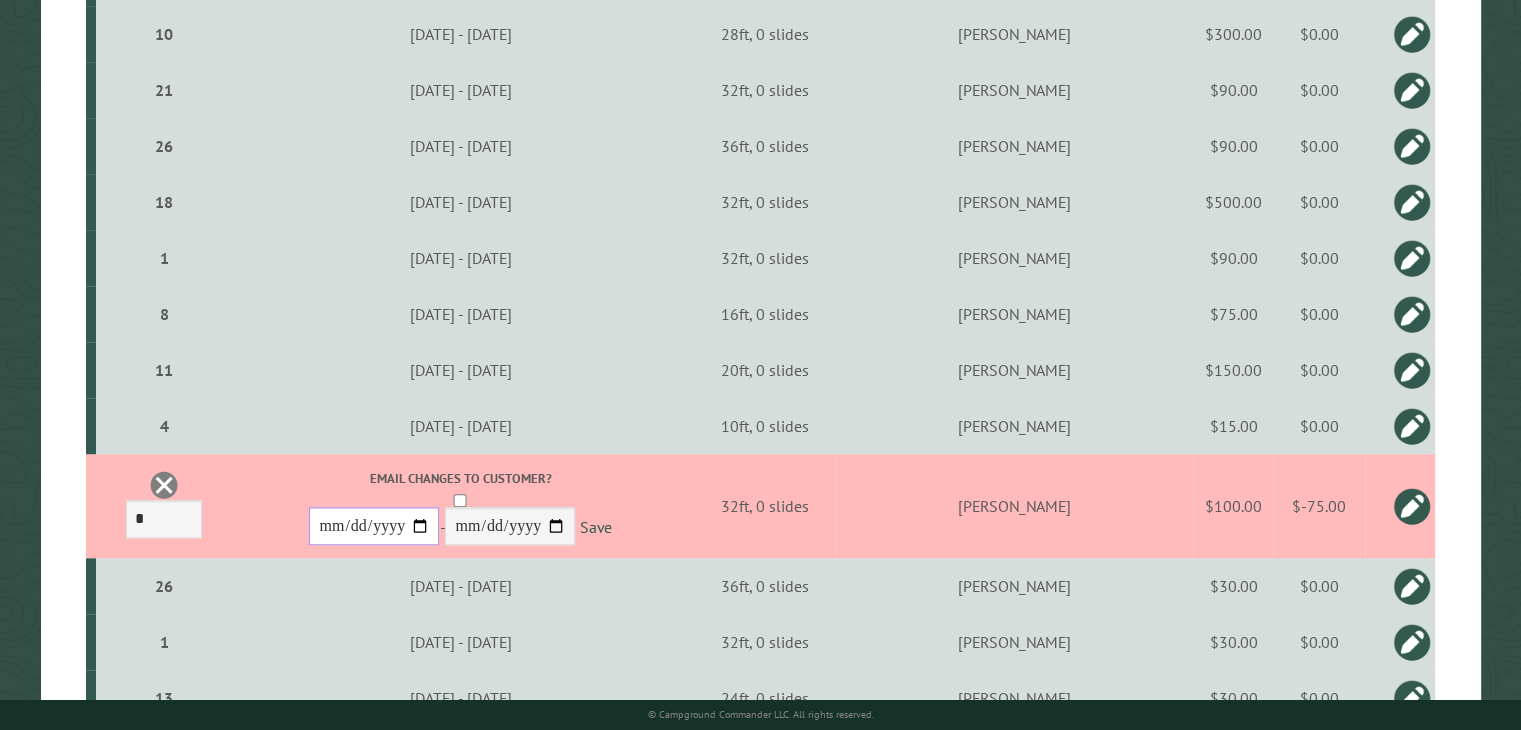 click on "**********" at bounding box center (374, 526) 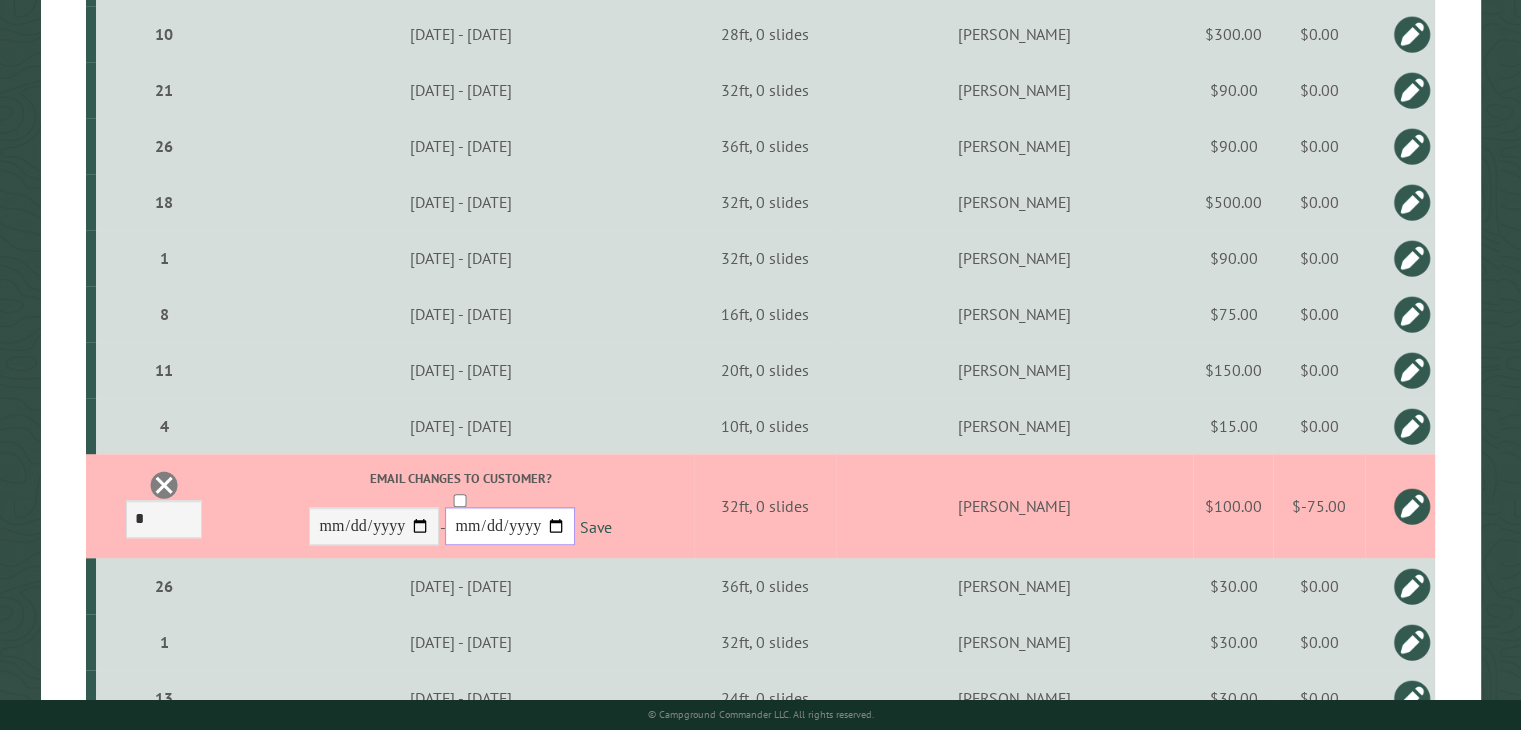 click on "**********" at bounding box center (510, 526) 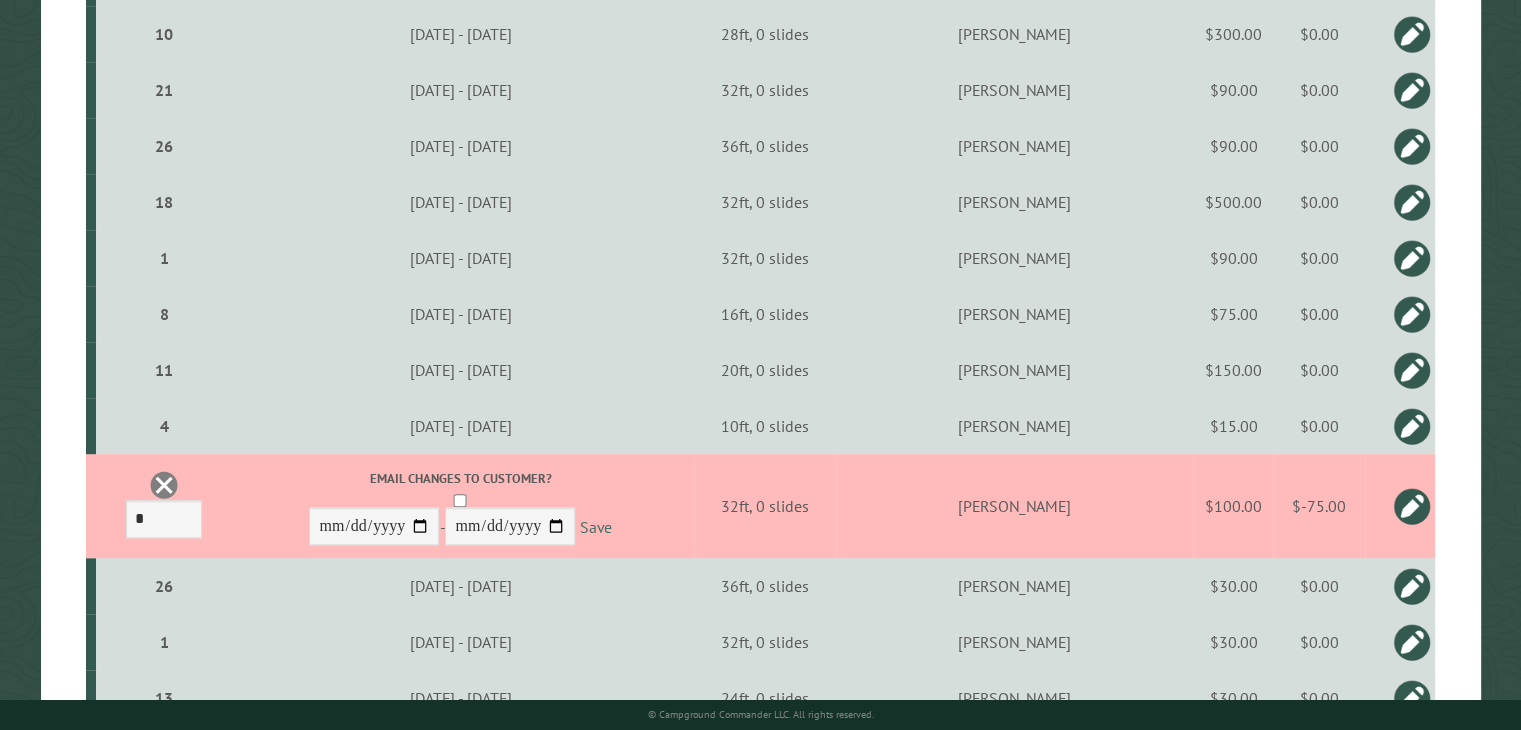 click on "Save" at bounding box center [595, 527] 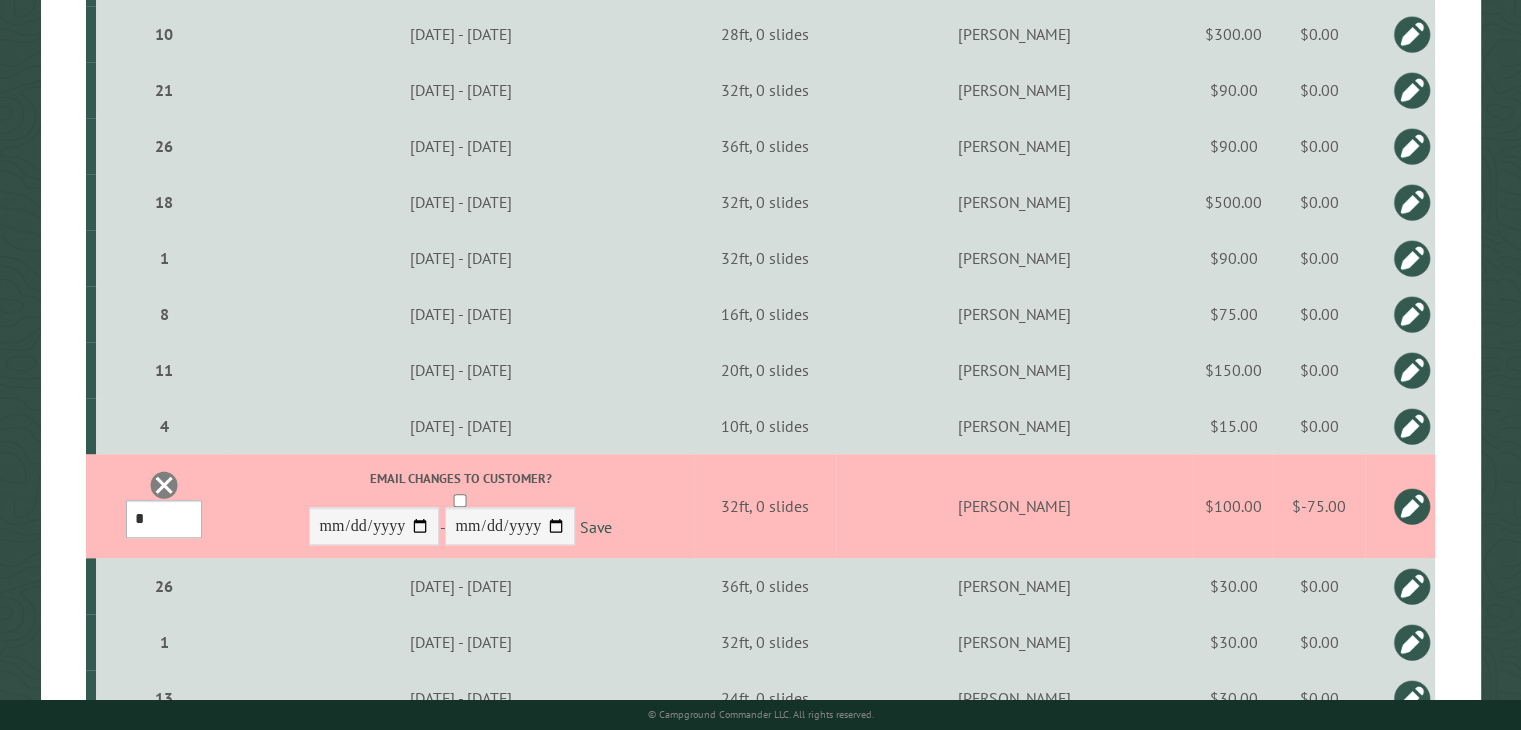 click on "*** * * * * * * * * * ** ** ** ** ** ** ** ** ** ** ** ** ** ** ** ** **" at bounding box center [164, 519] 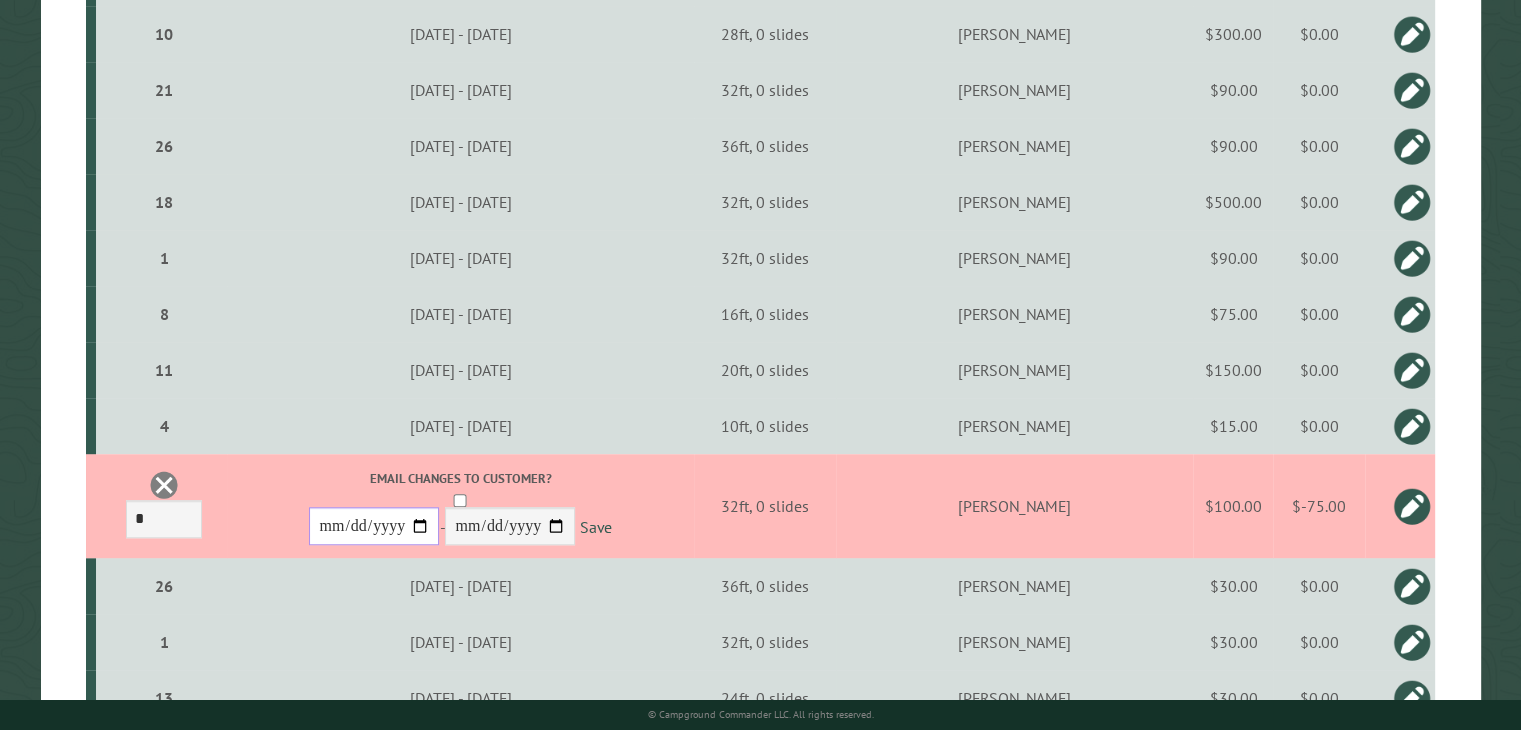 click on "**********" at bounding box center (374, 526) 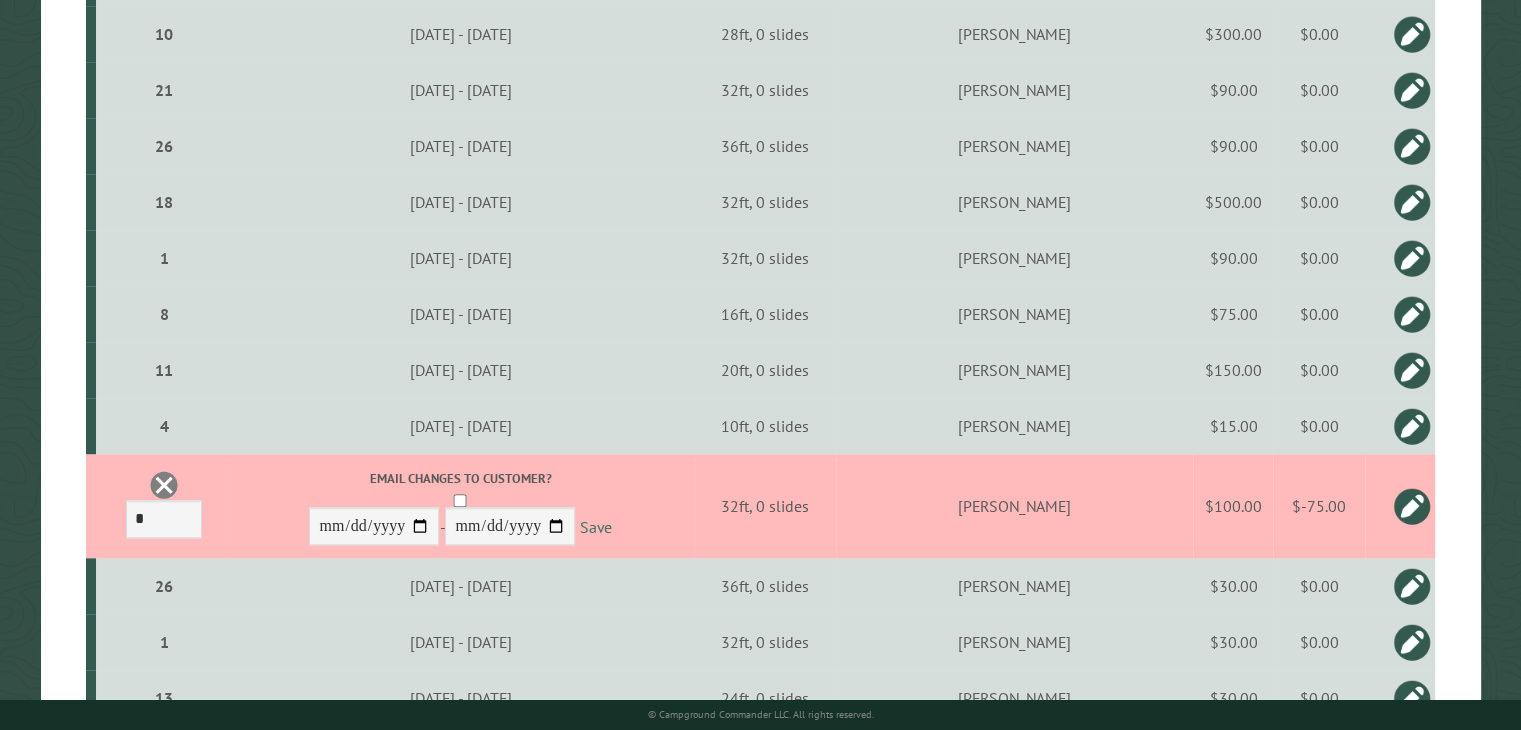 click on "Save" at bounding box center [595, 527] 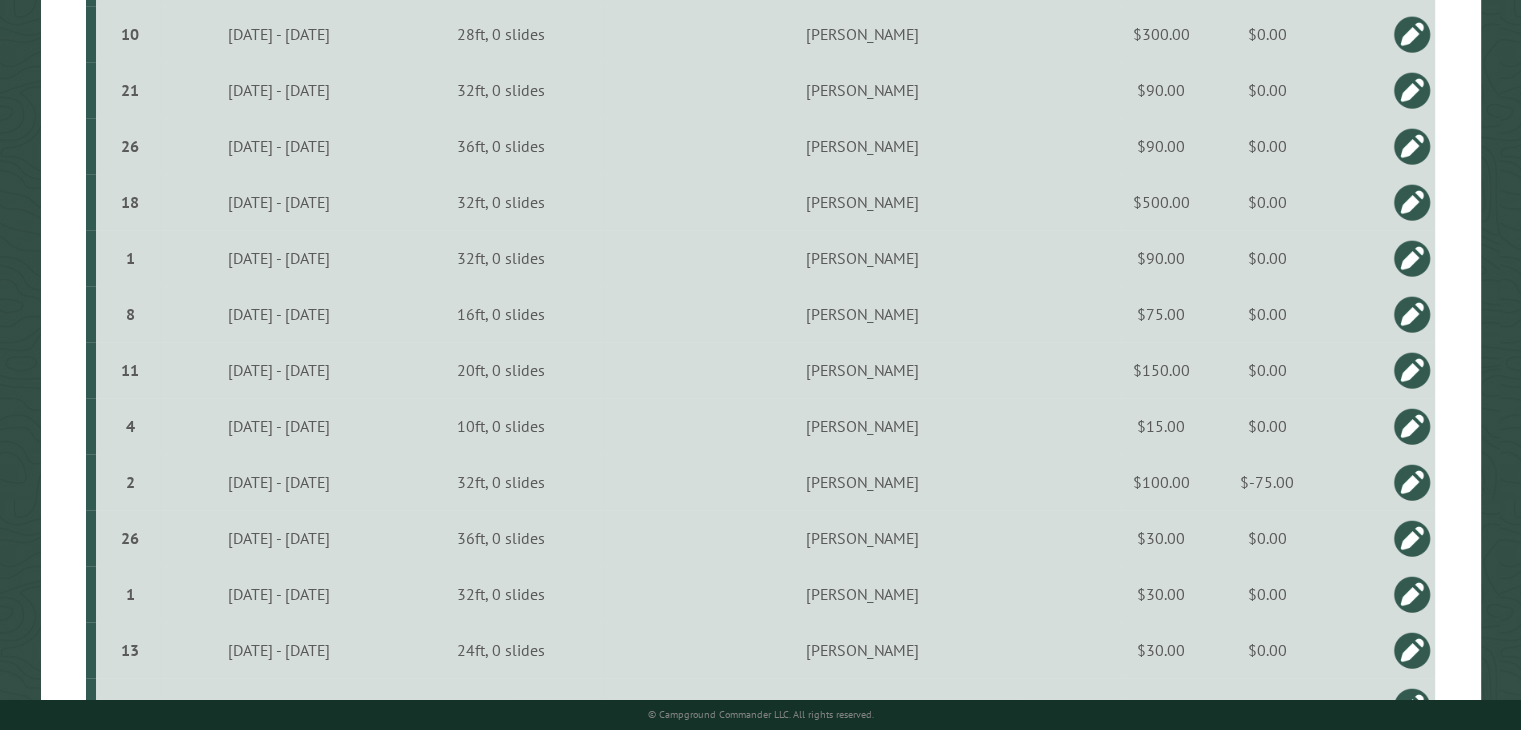 click at bounding box center (1412, 482) 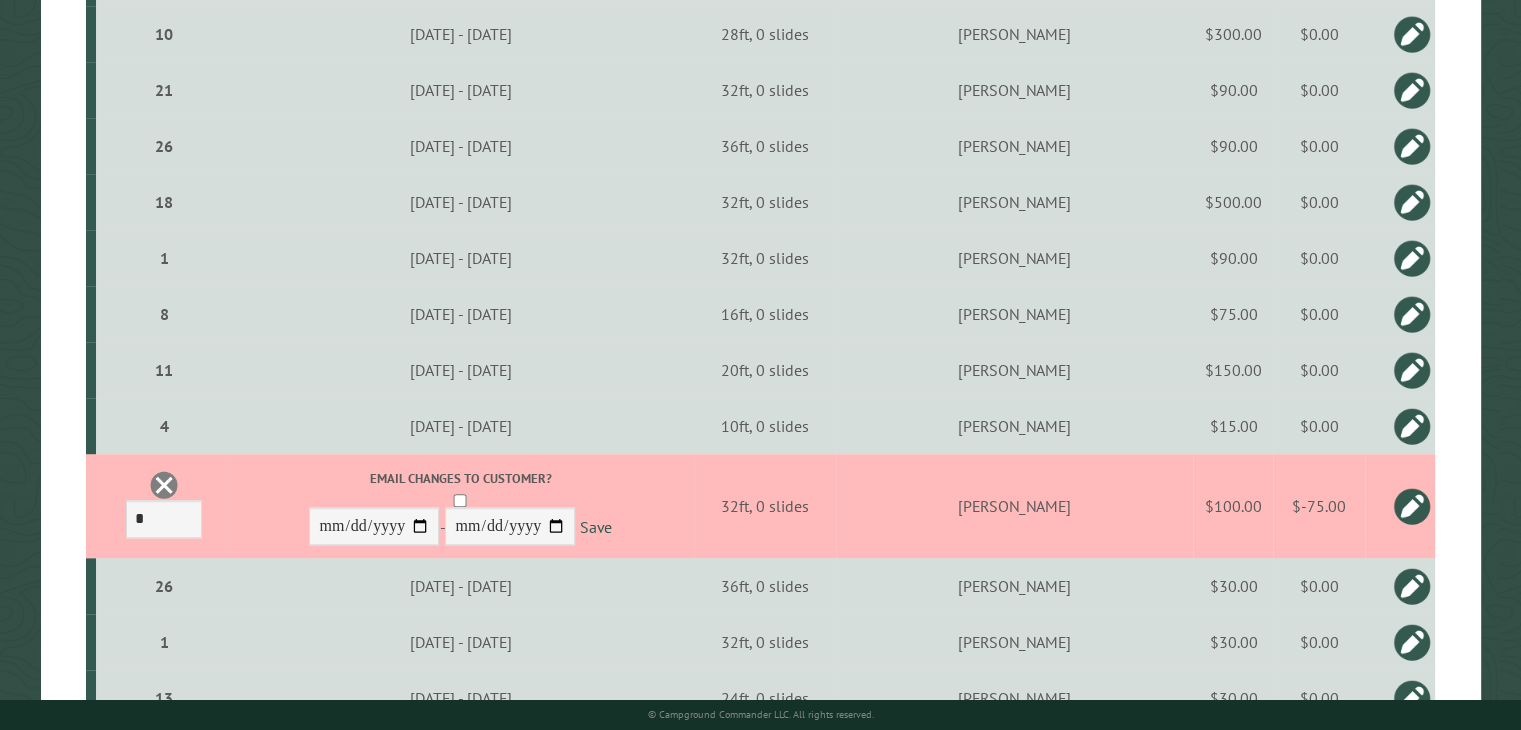 click on "$-75.00" at bounding box center (1318, 506) 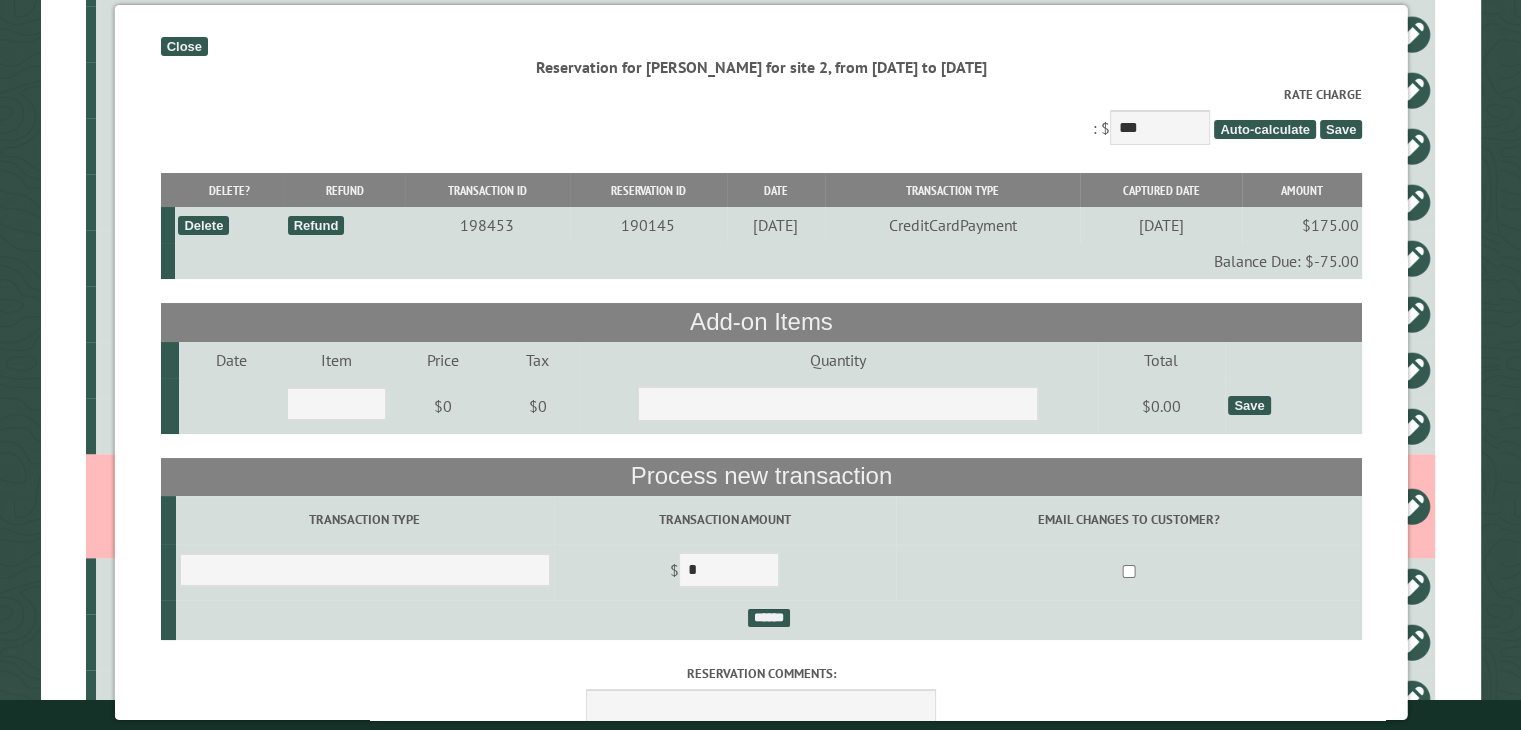 click on "Refund" at bounding box center (315, 225) 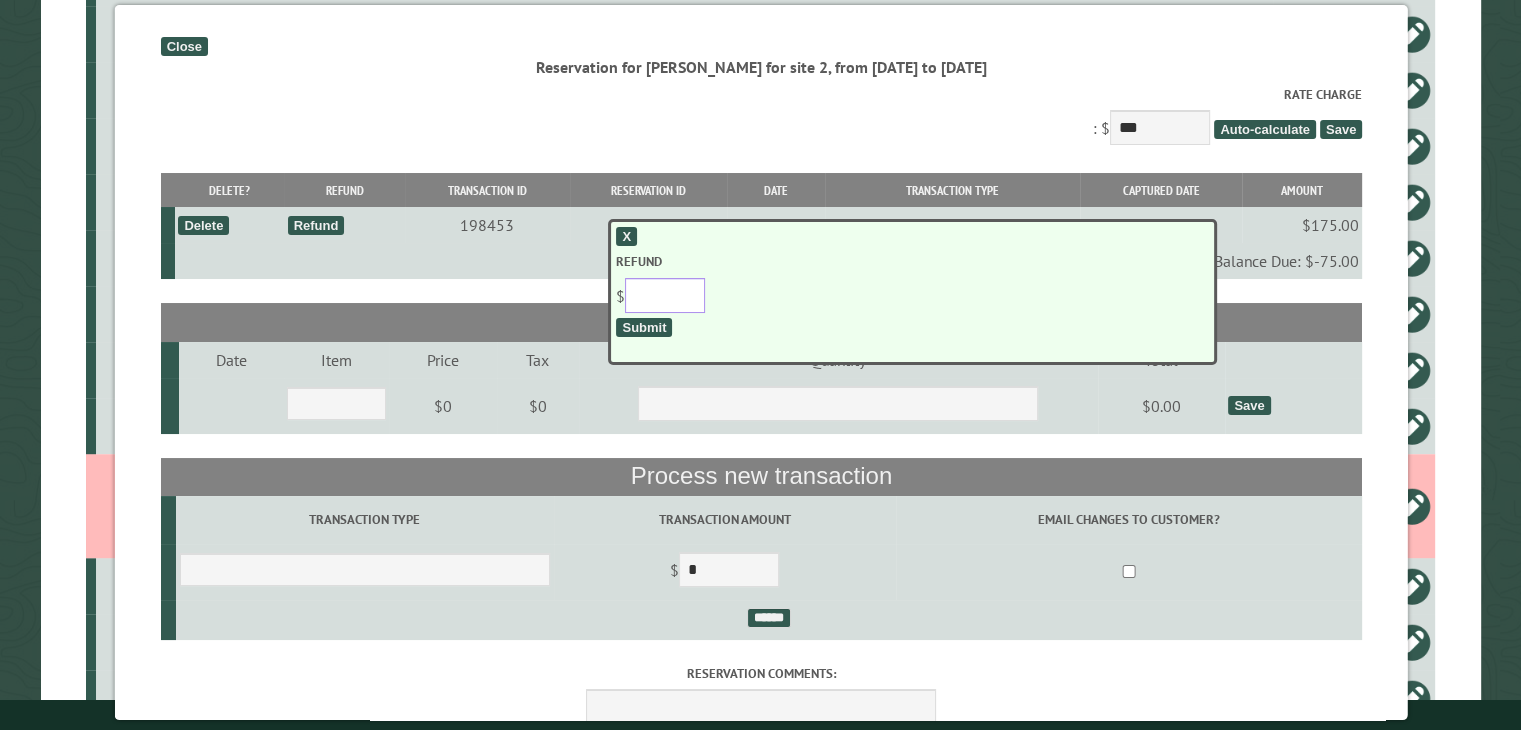 click on "***" at bounding box center (665, 295) 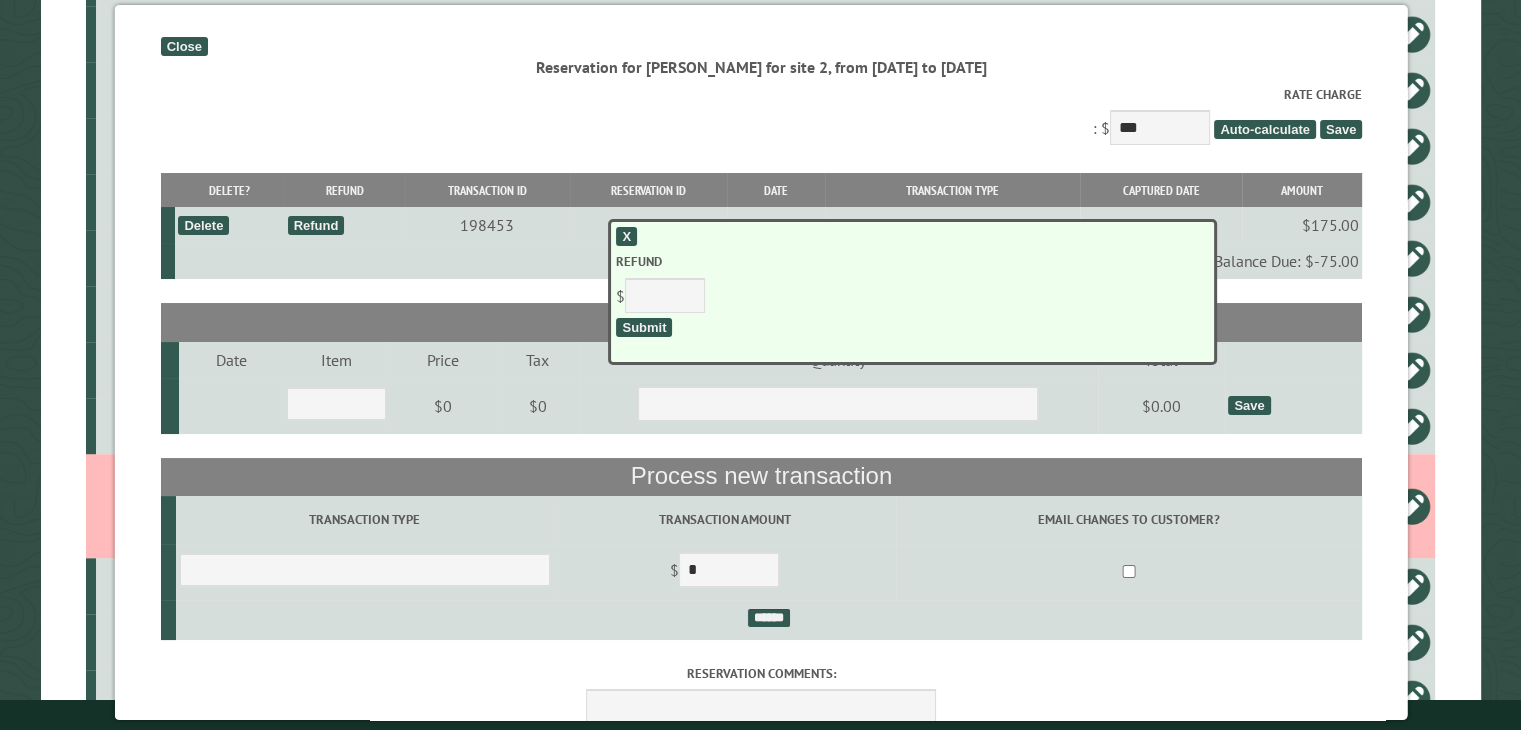 click on "Submit" at bounding box center [644, 327] 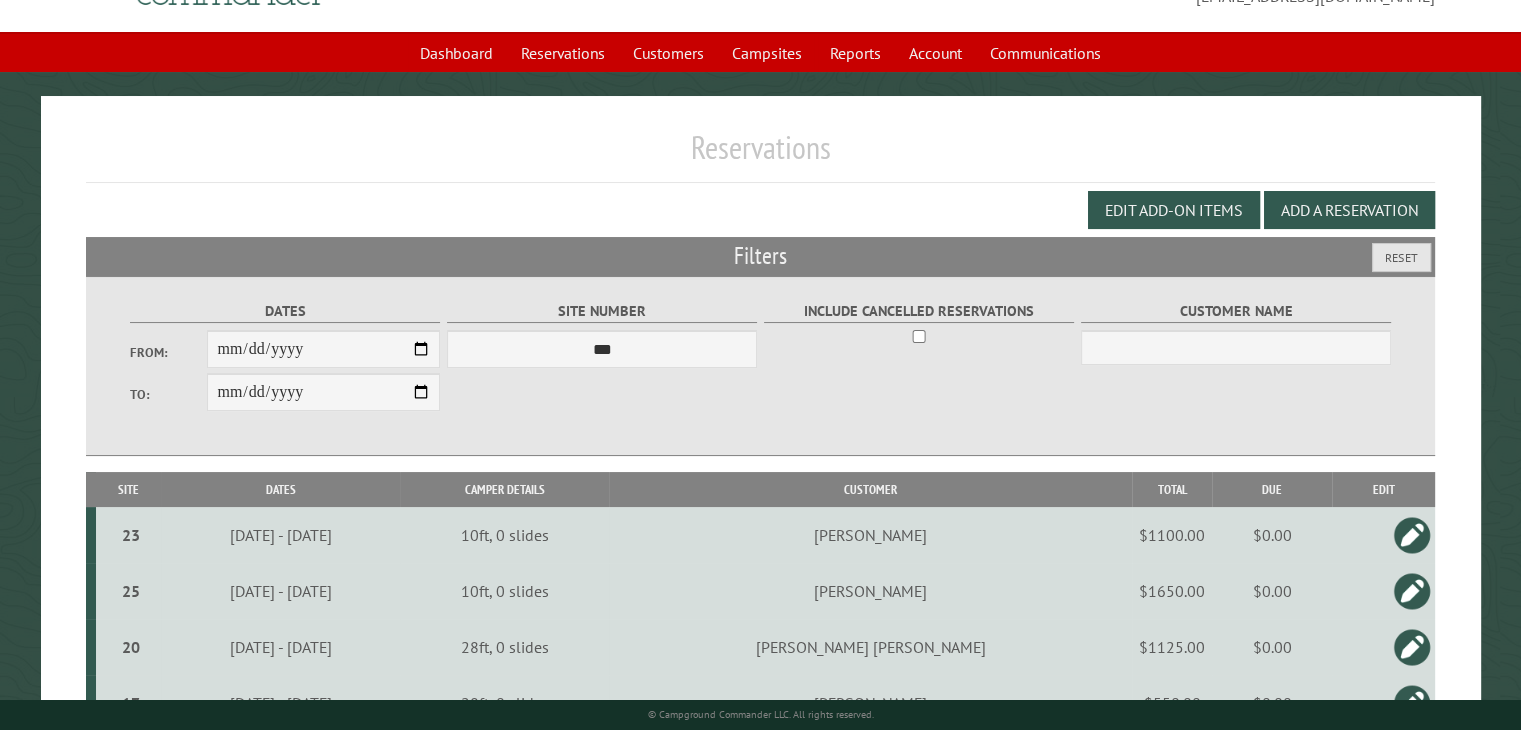scroll, scrollTop: 100, scrollLeft: 0, axis: vertical 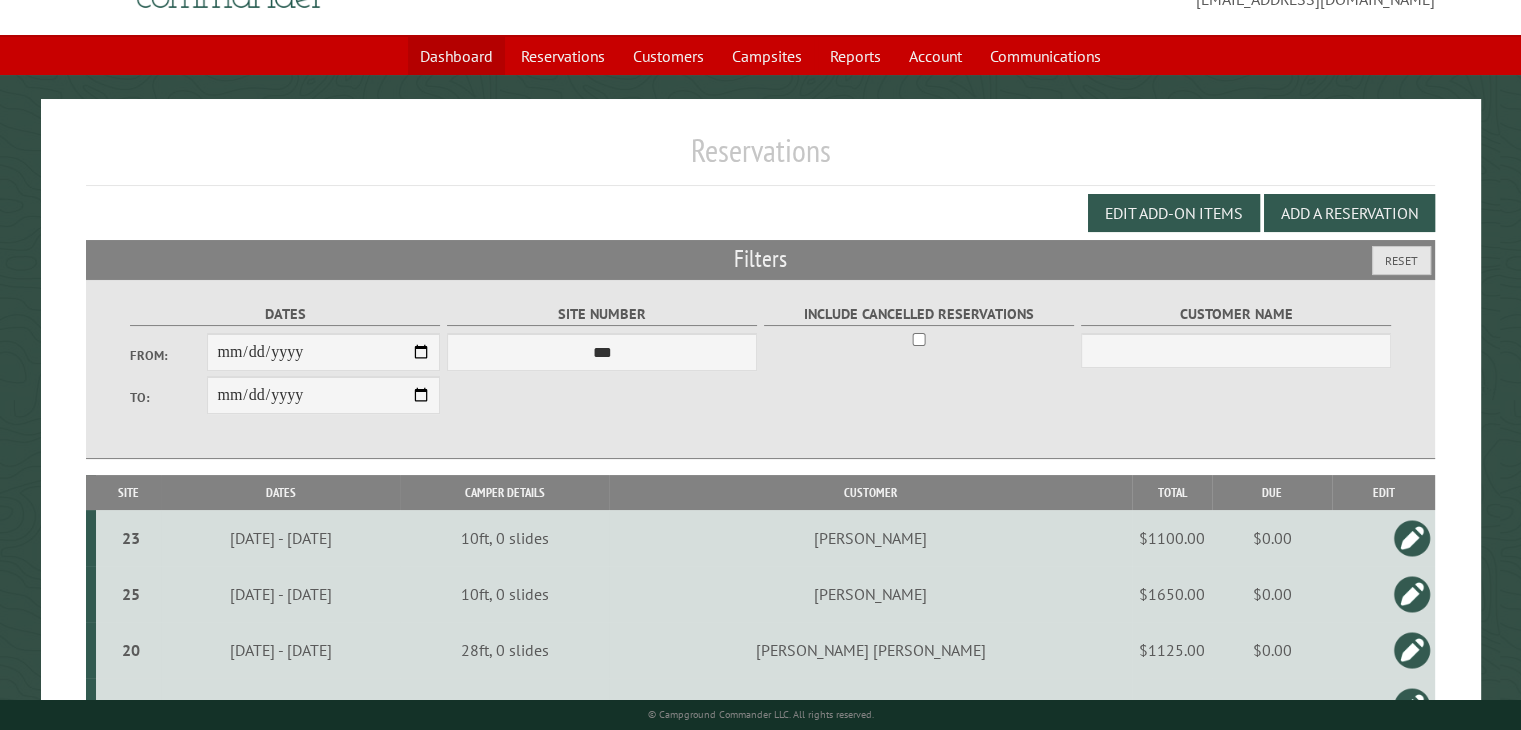 click on "Dashboard" at bounding box center (456, 56) 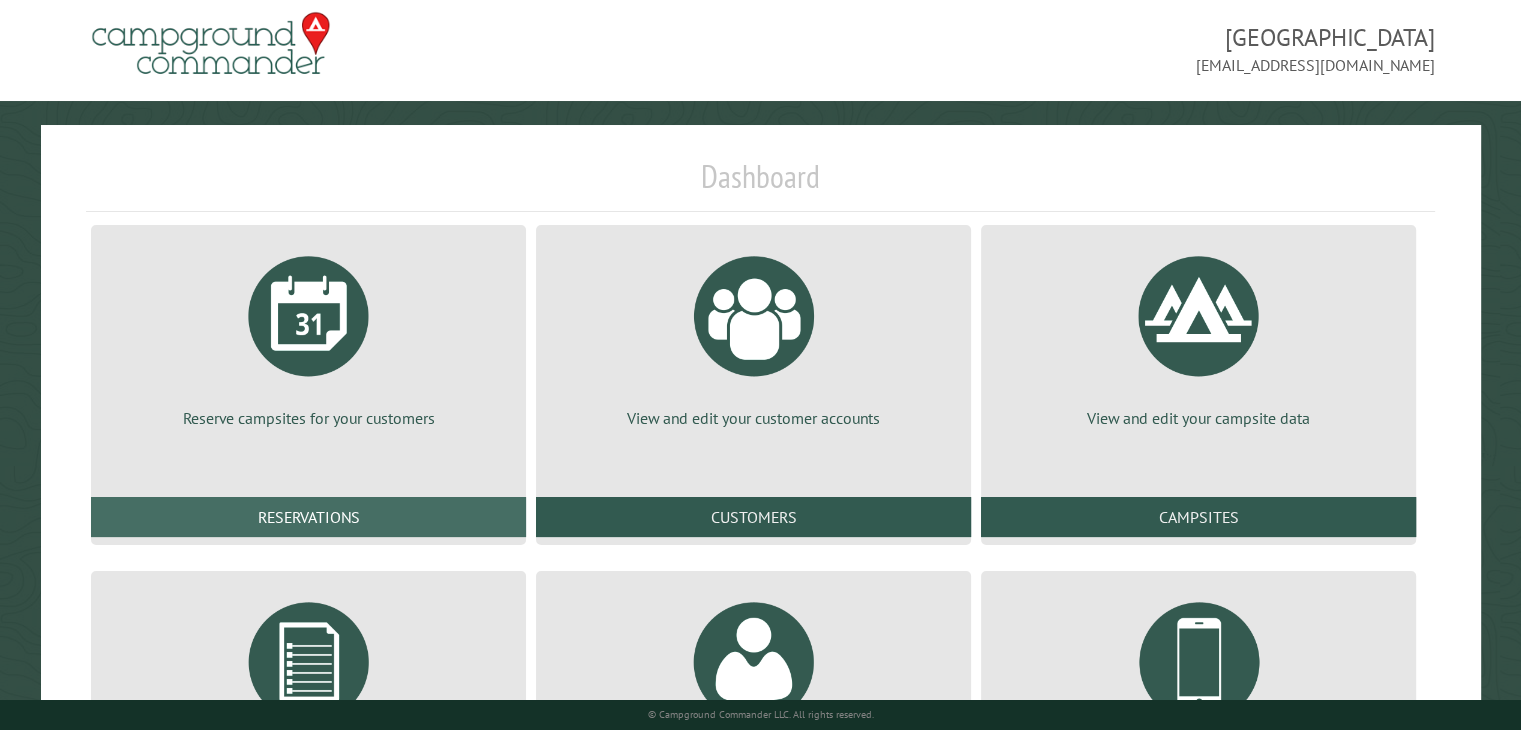 scroll, scrollTop: 272, scrollLeft: 0, axis: vertical 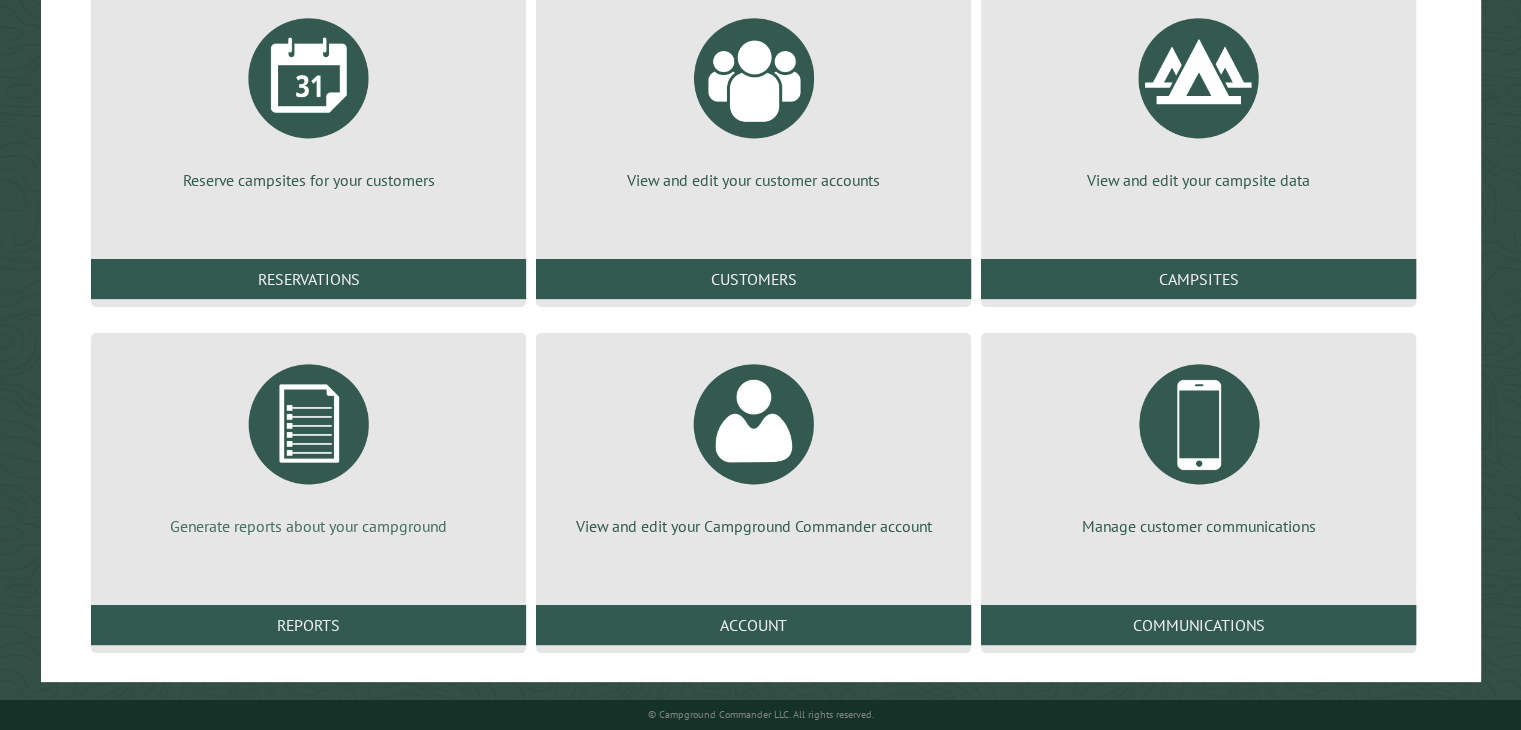 click at bounding box center (309, 424) 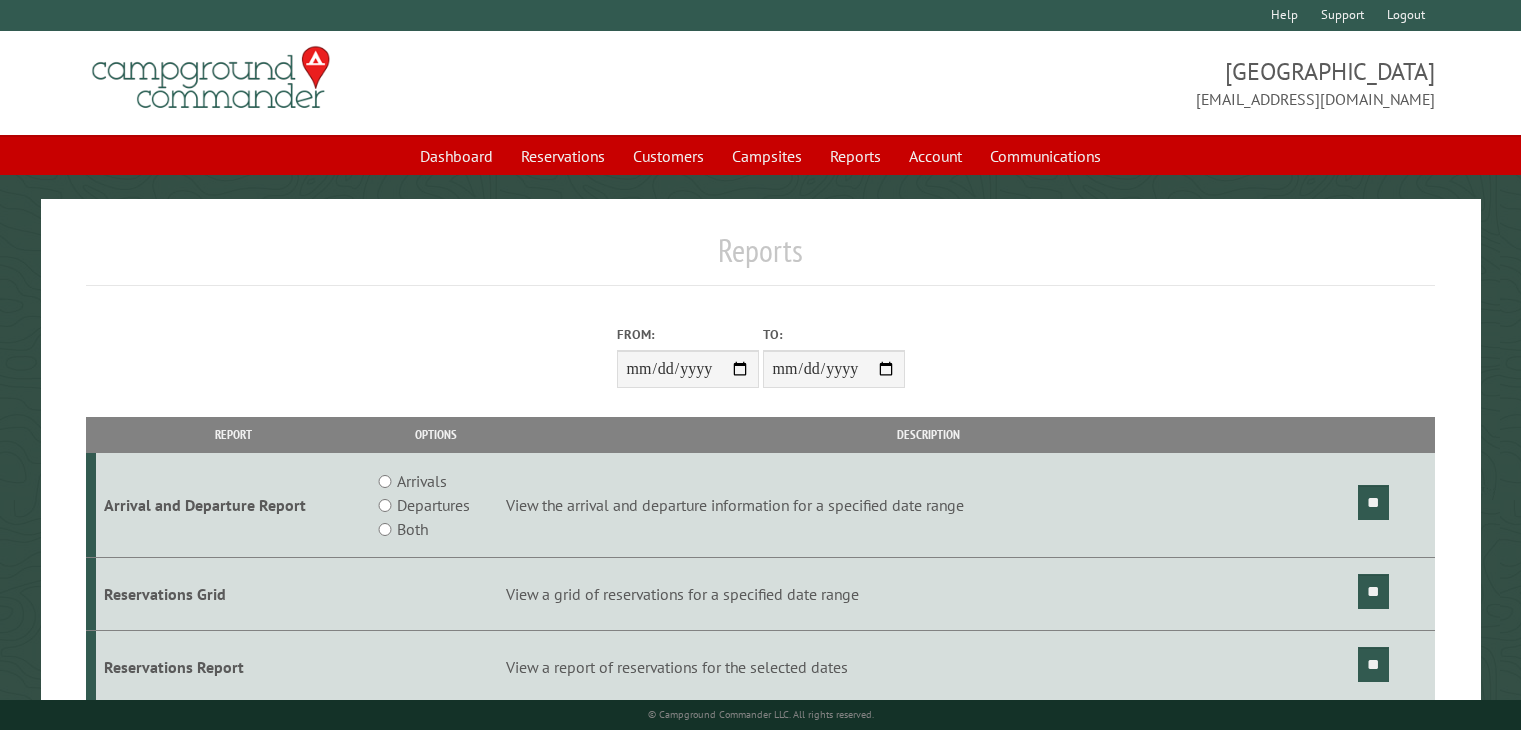 scroll, scrollTop: 0, scrollLeft: 0, axis: both 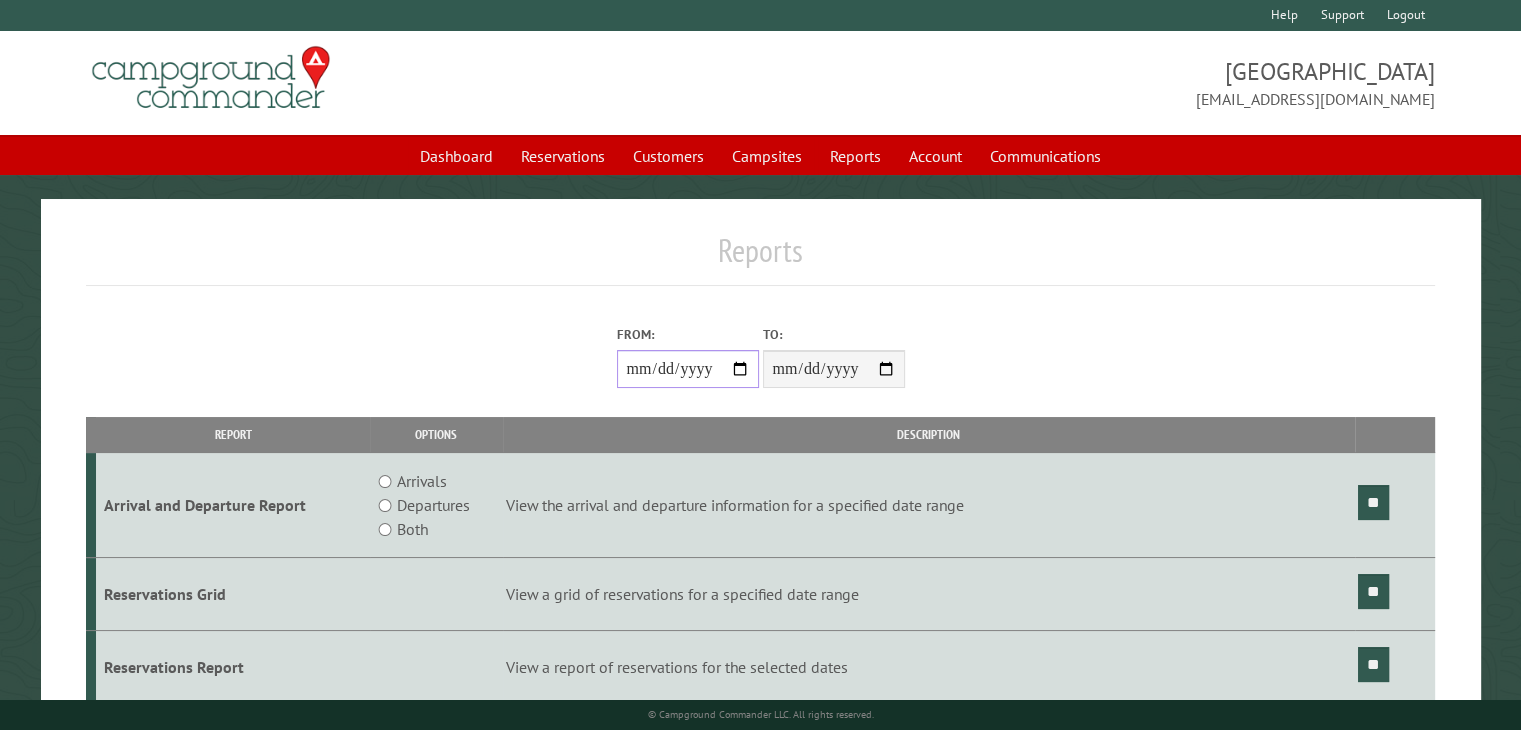 click on "From:" at bounding box center [688, 369] 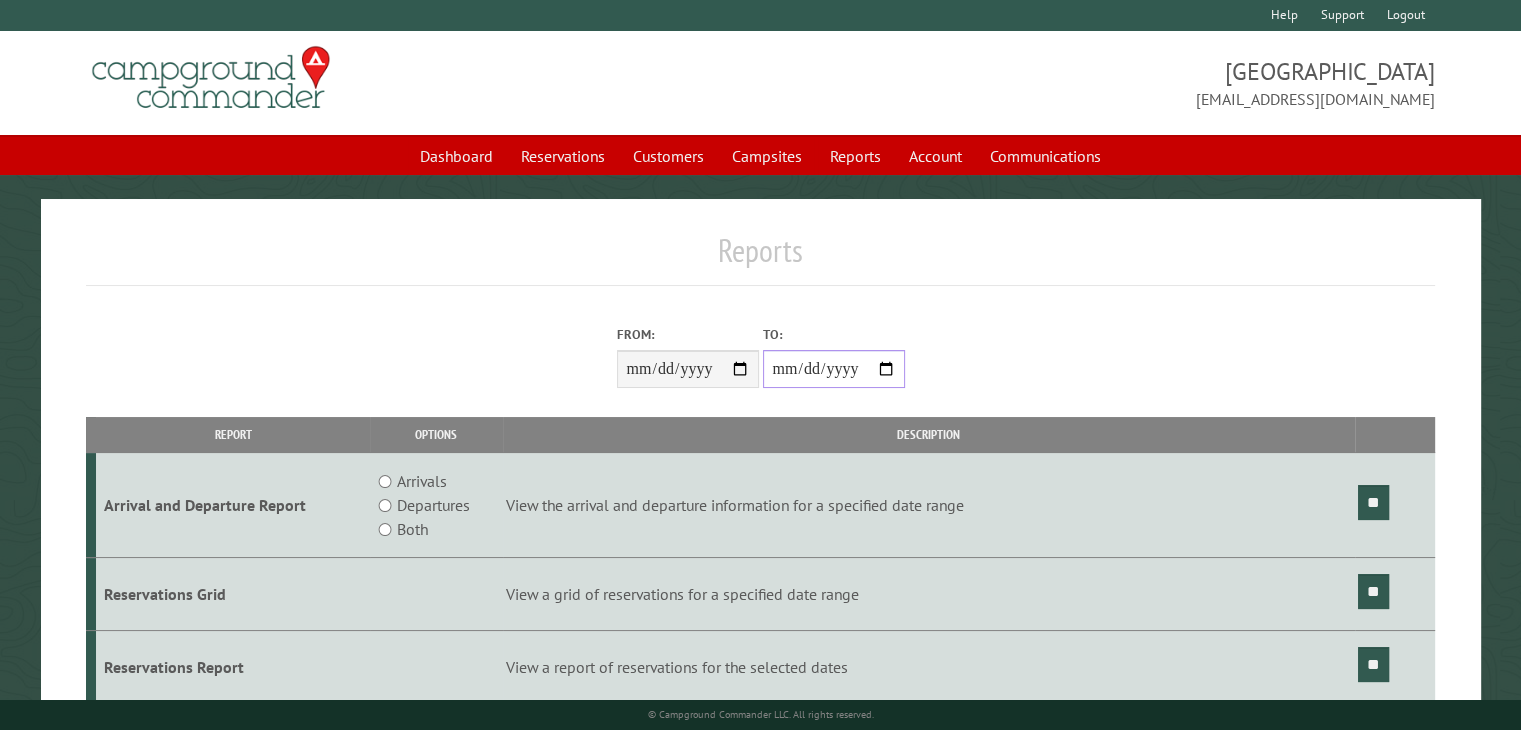 click on "**********" at bounding box center [834, 369] 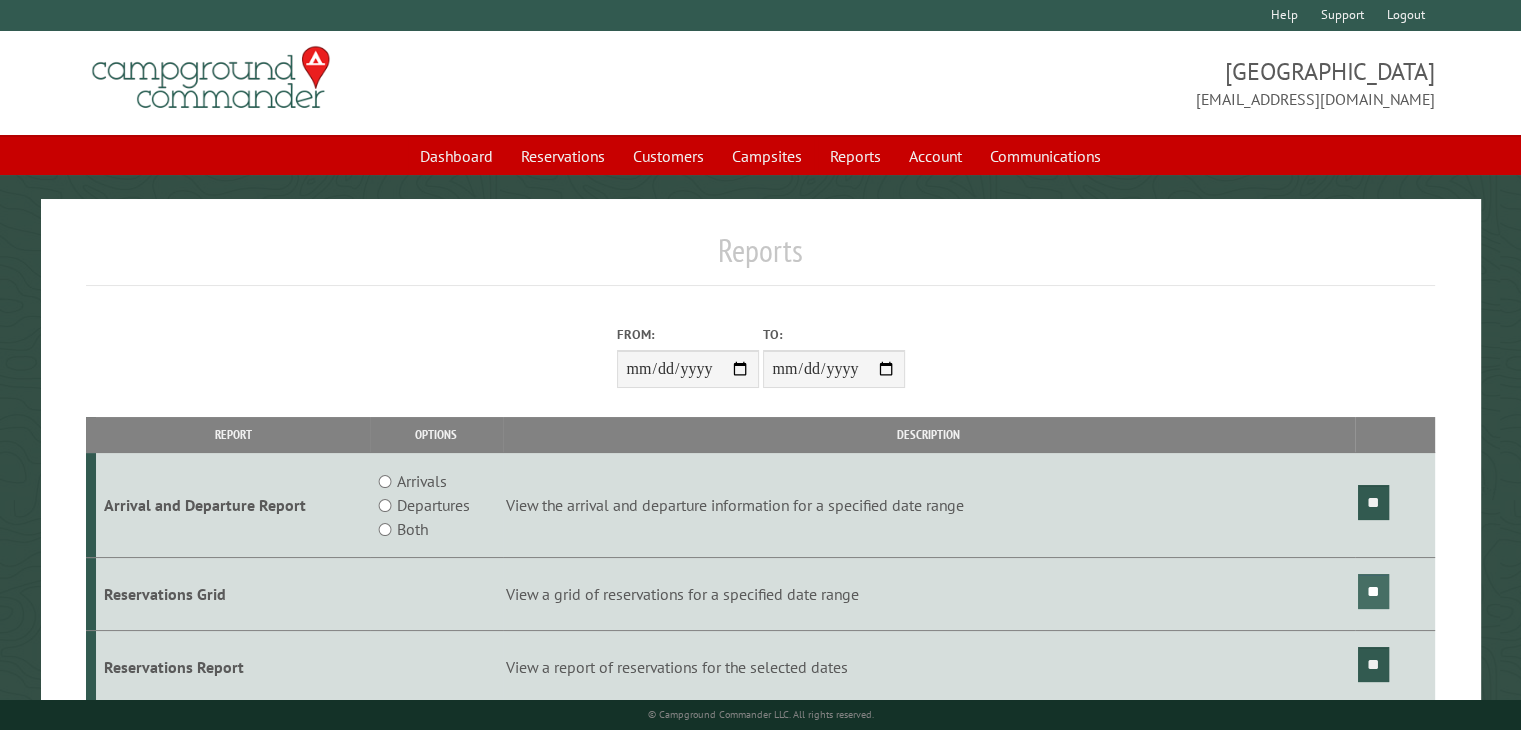 click on "**" at bounding box center (1373, 591) 